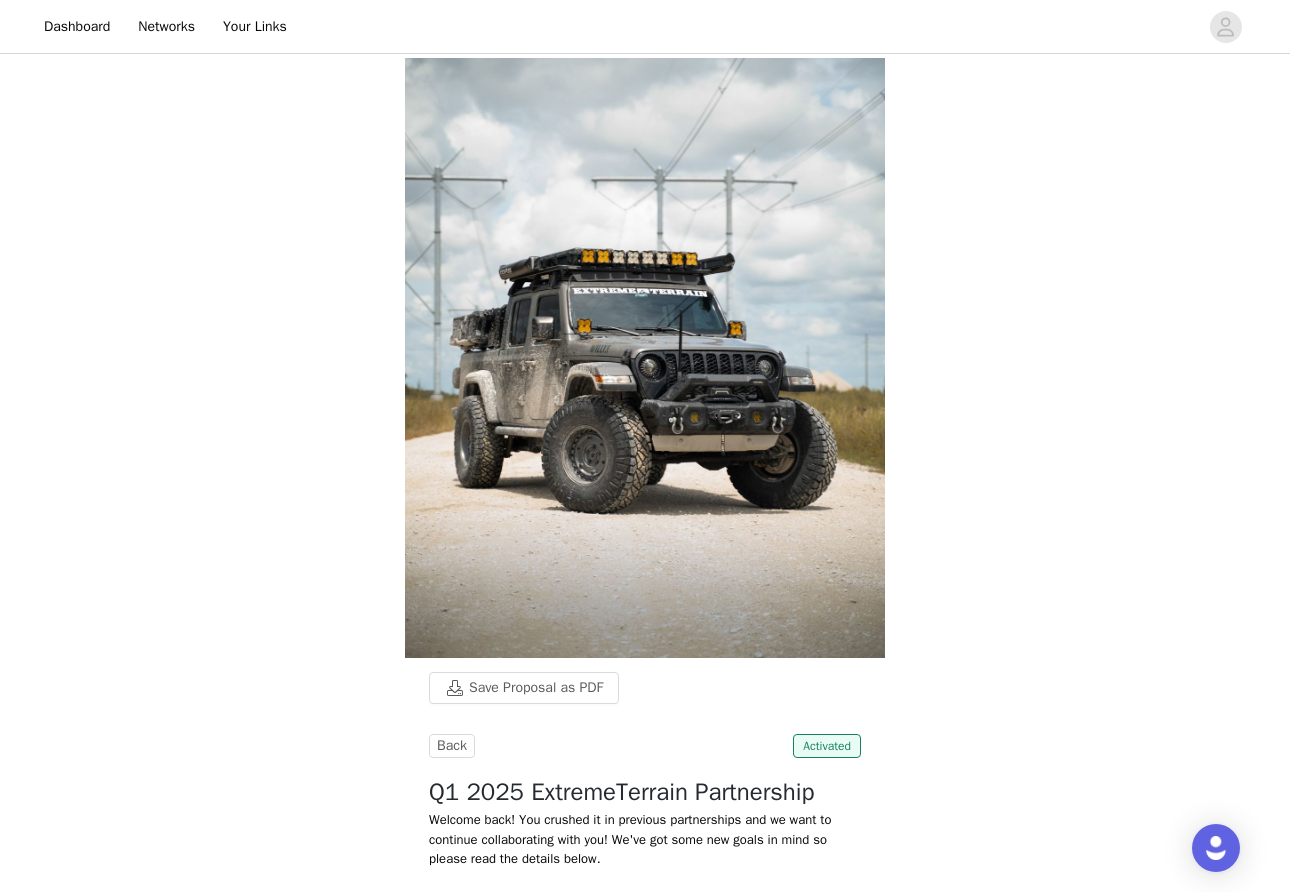scroll, scrollTop: 0, scrollLeft: 0, axis: both 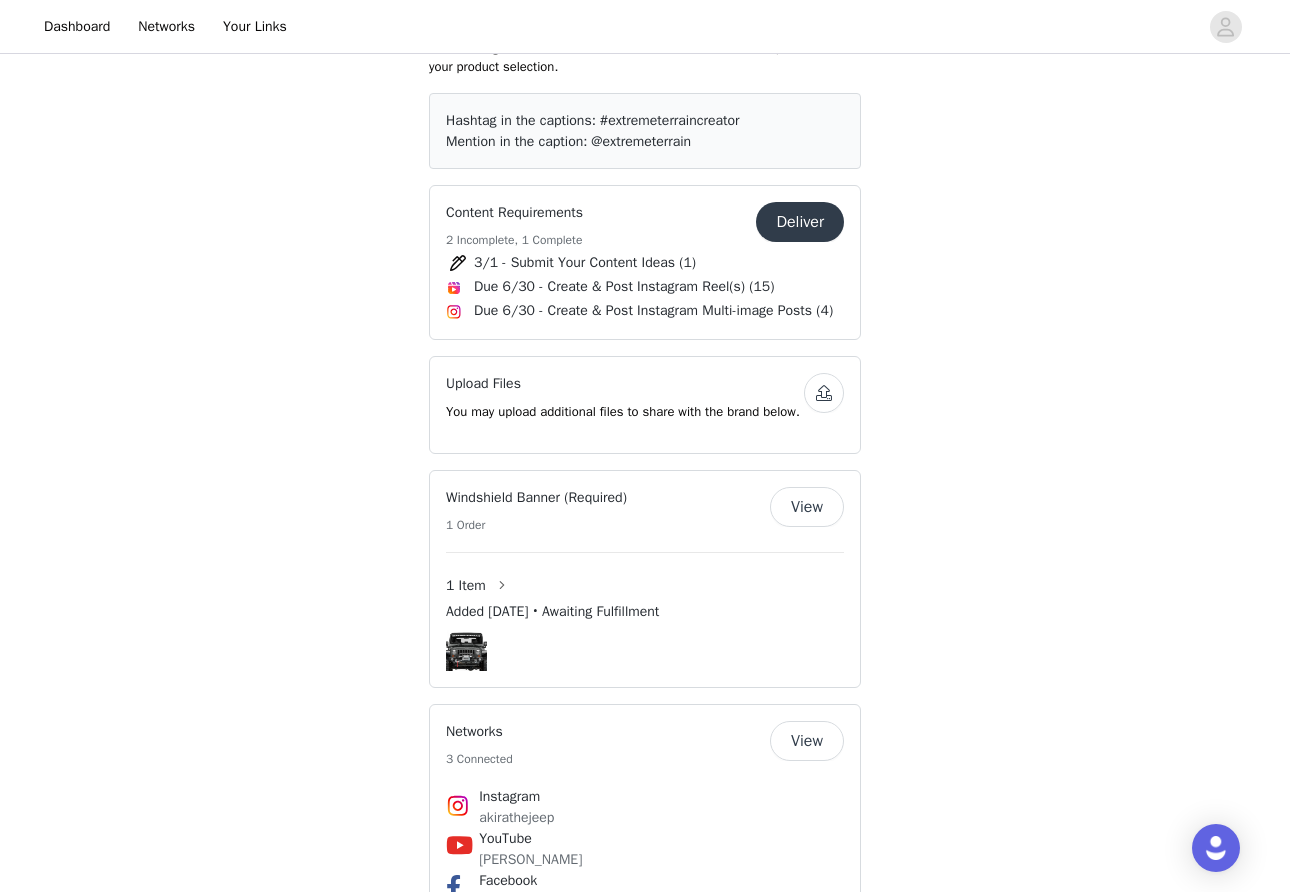 click on "Deliver" at bounding box center [800, 222] 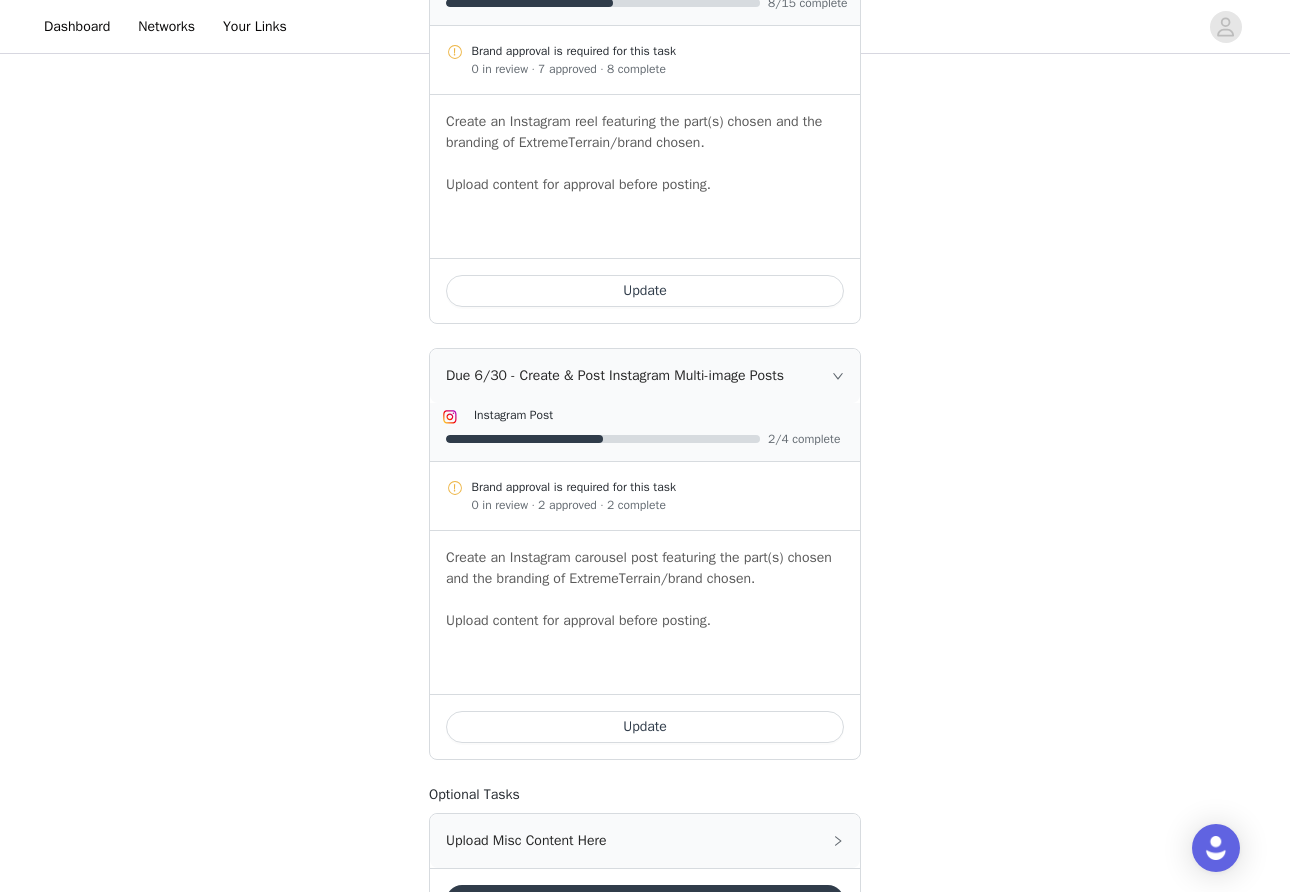 scroll, scrollTop: 1369, scrollLeft: 0, axis: vertical 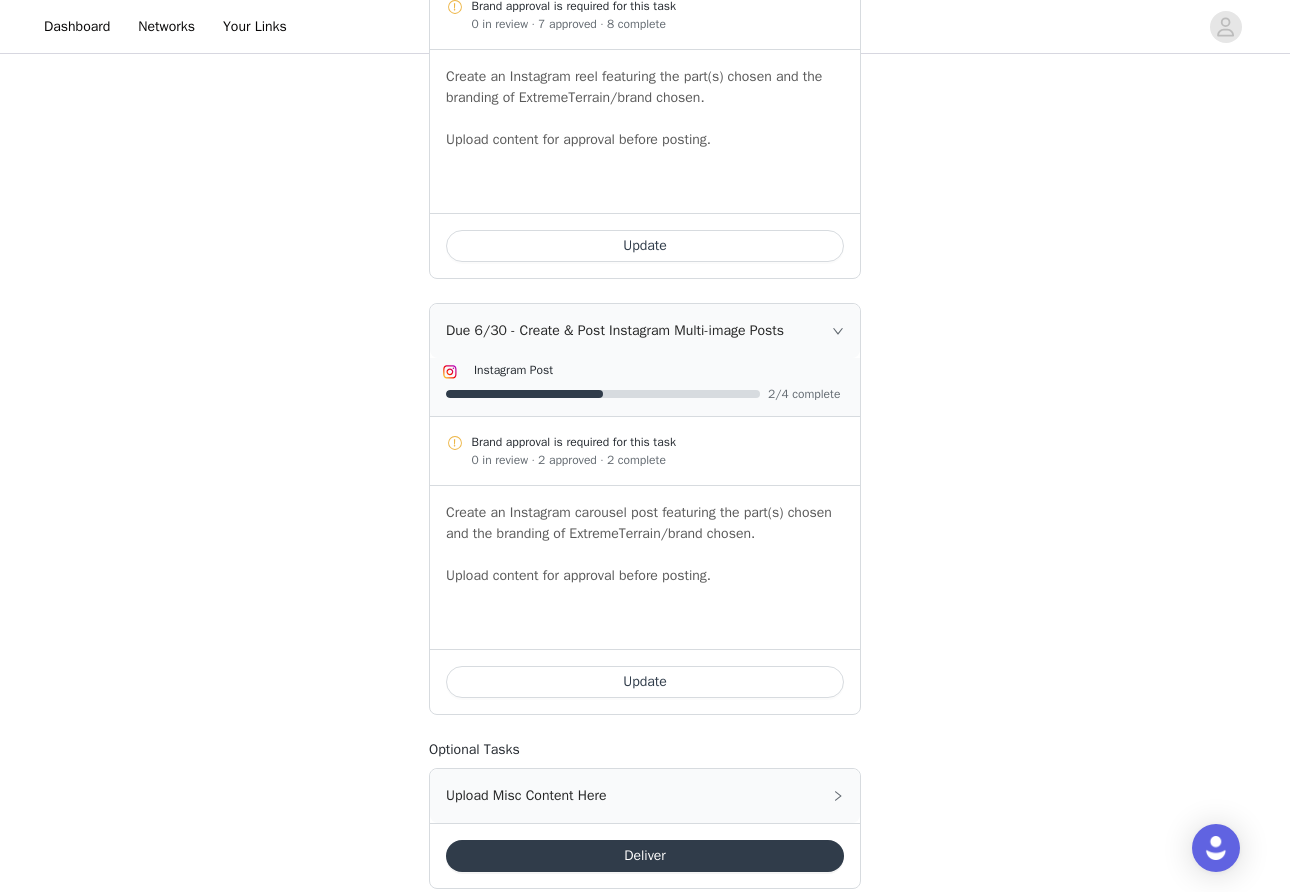click on "Update" at bounding box center [645, 682] 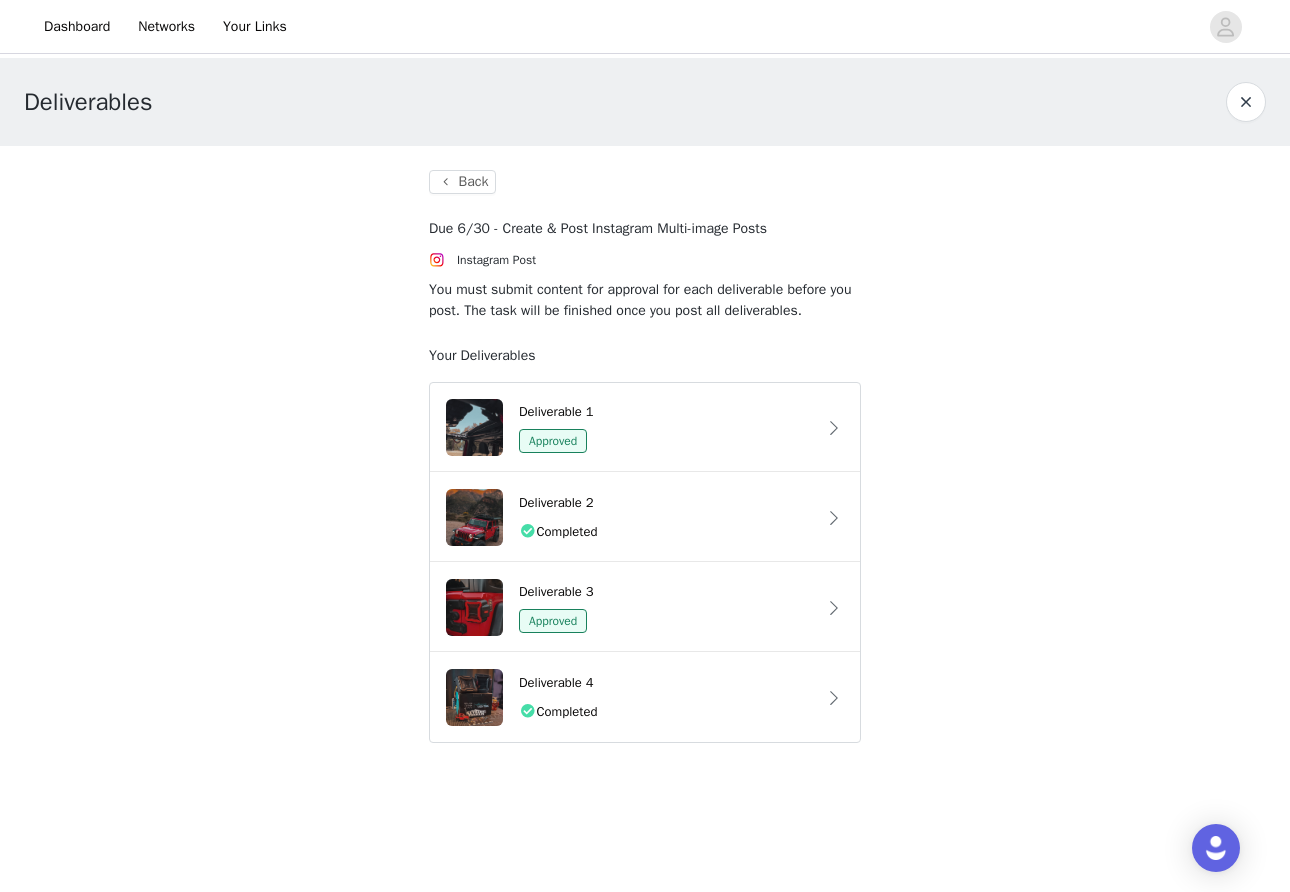 scroll, scrollTop: 0, scrollLeft: 0, axis: both 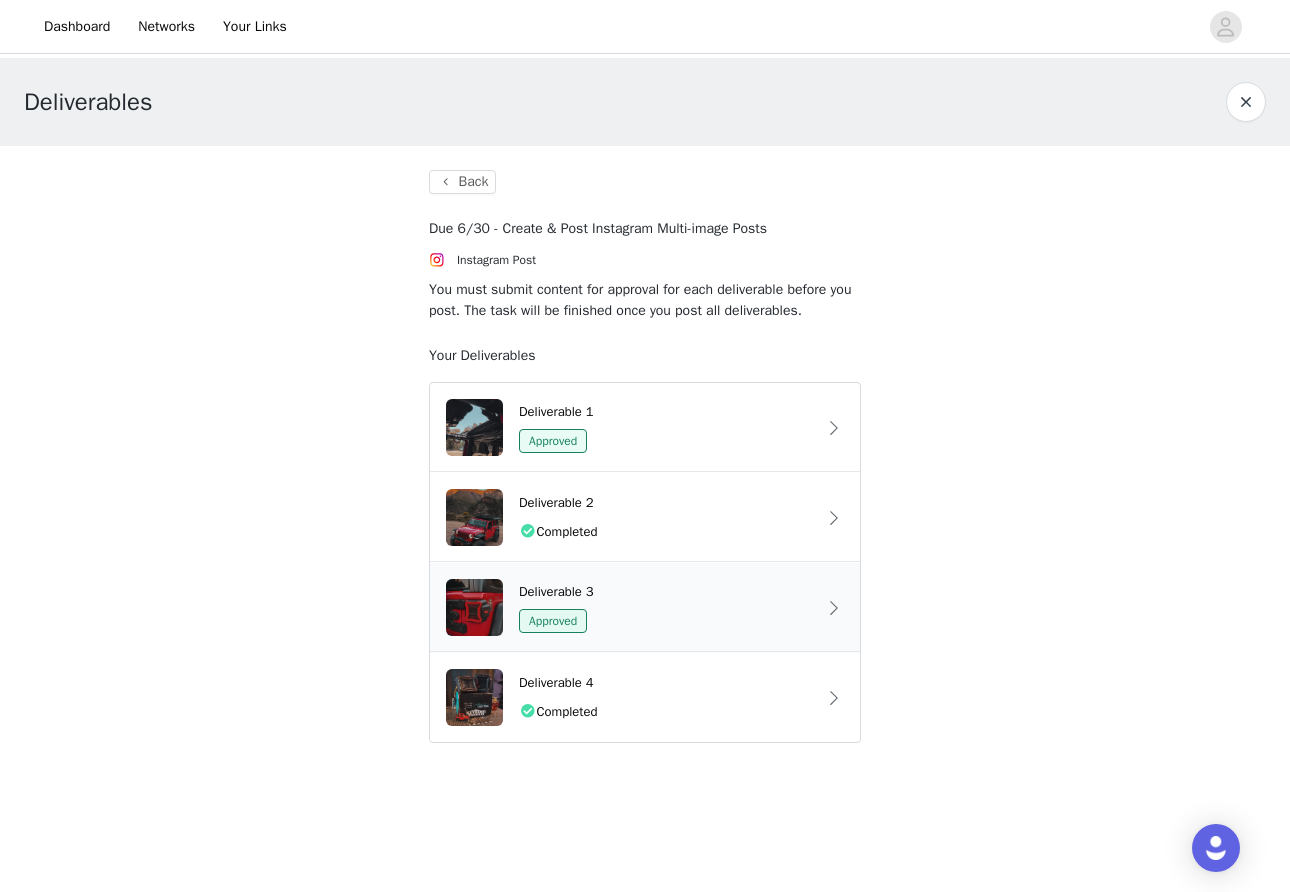 click on "Approved" at bounding box center (667, 621) 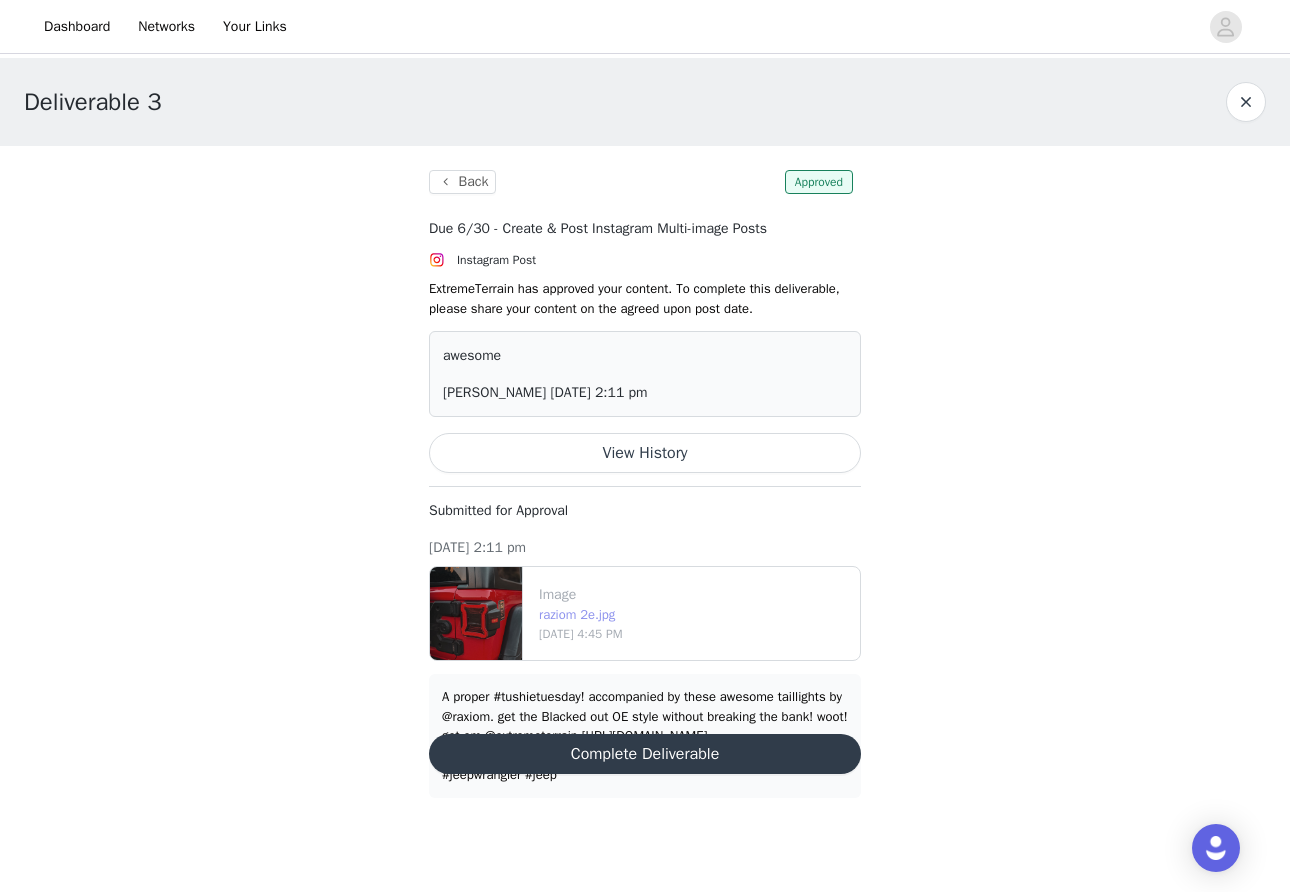 click on "raziom 2e.jpg" at bounding box center (577, 614) 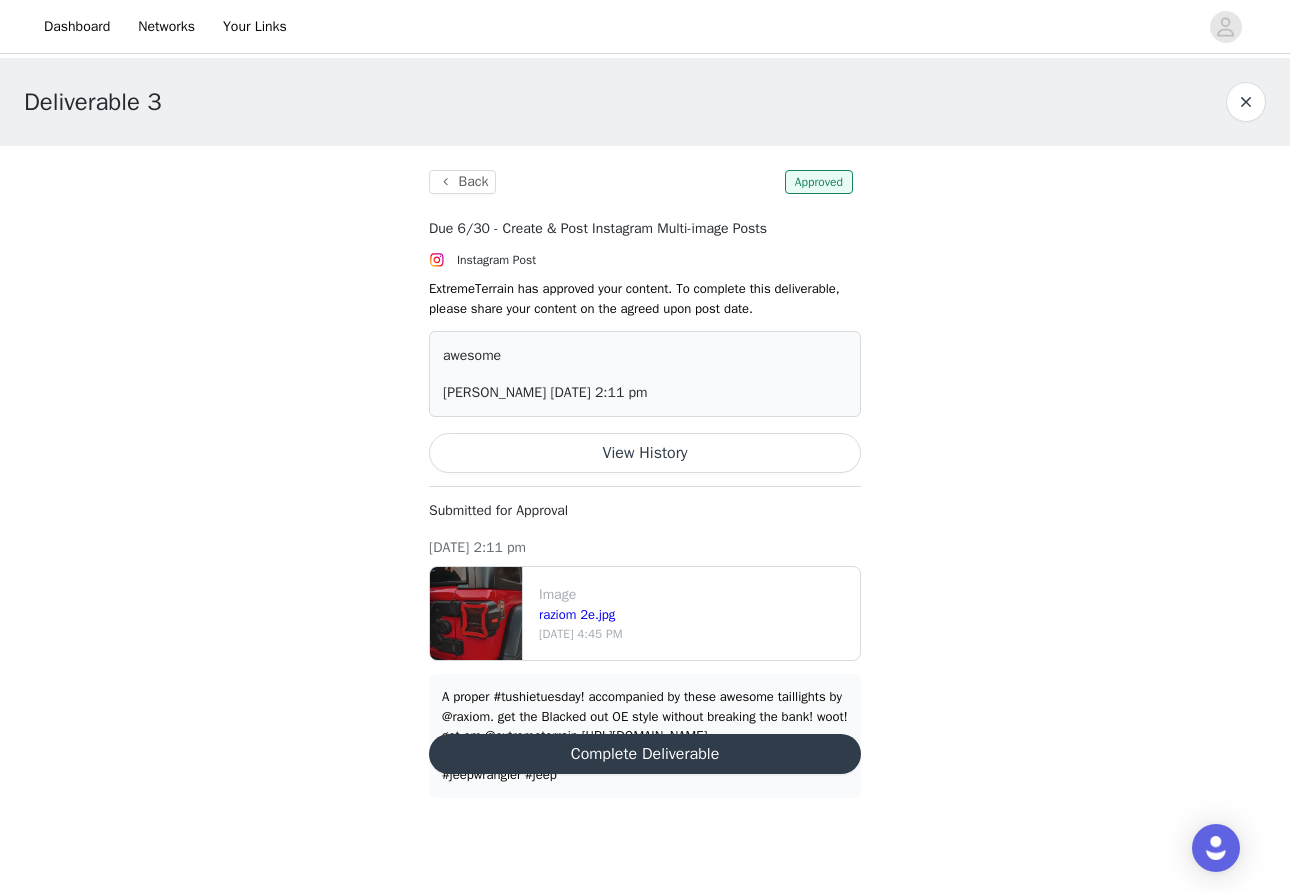 click on "View History" at bounding box center (645, 453) 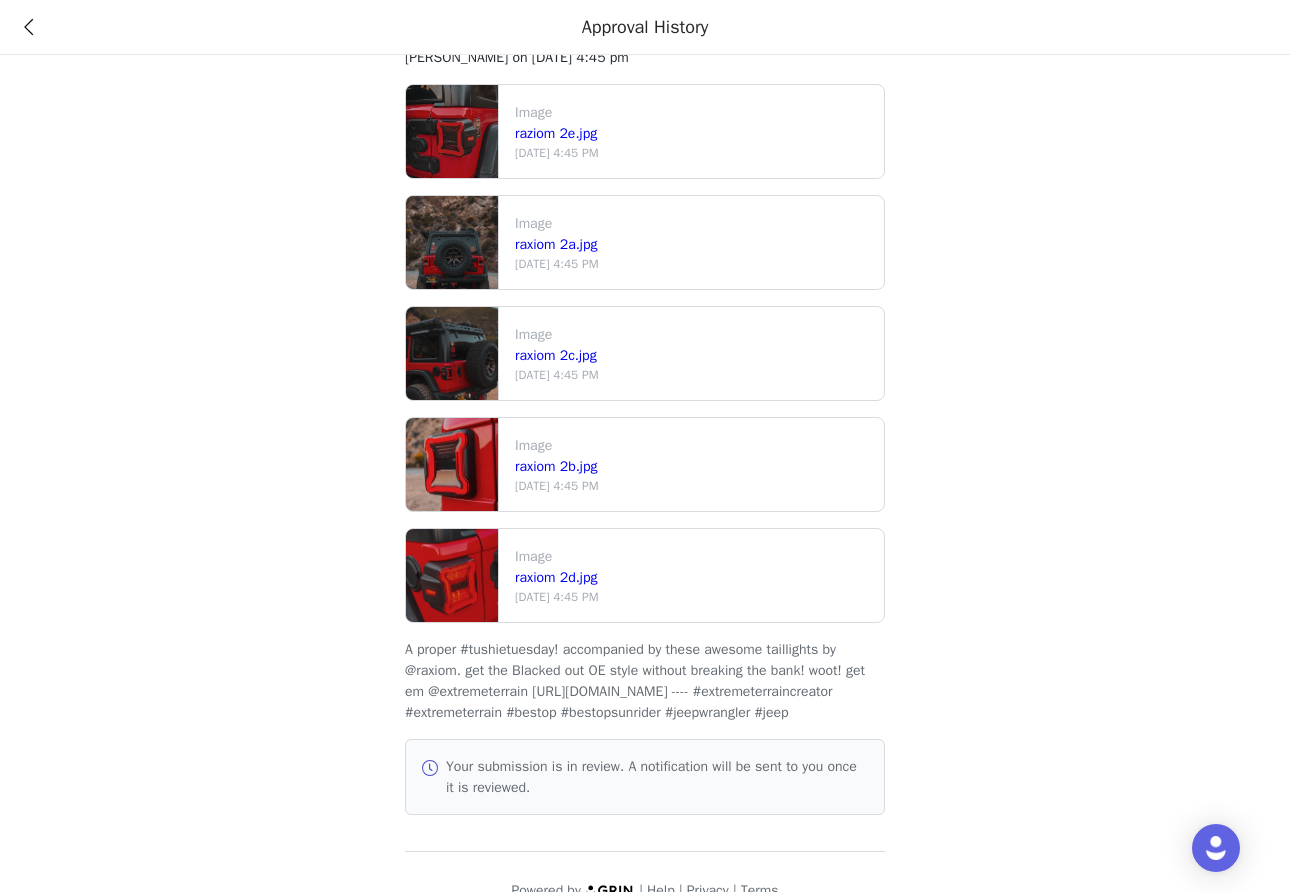 scroll, scrollTop: 336, scrollLeft: 0, axis: vertical 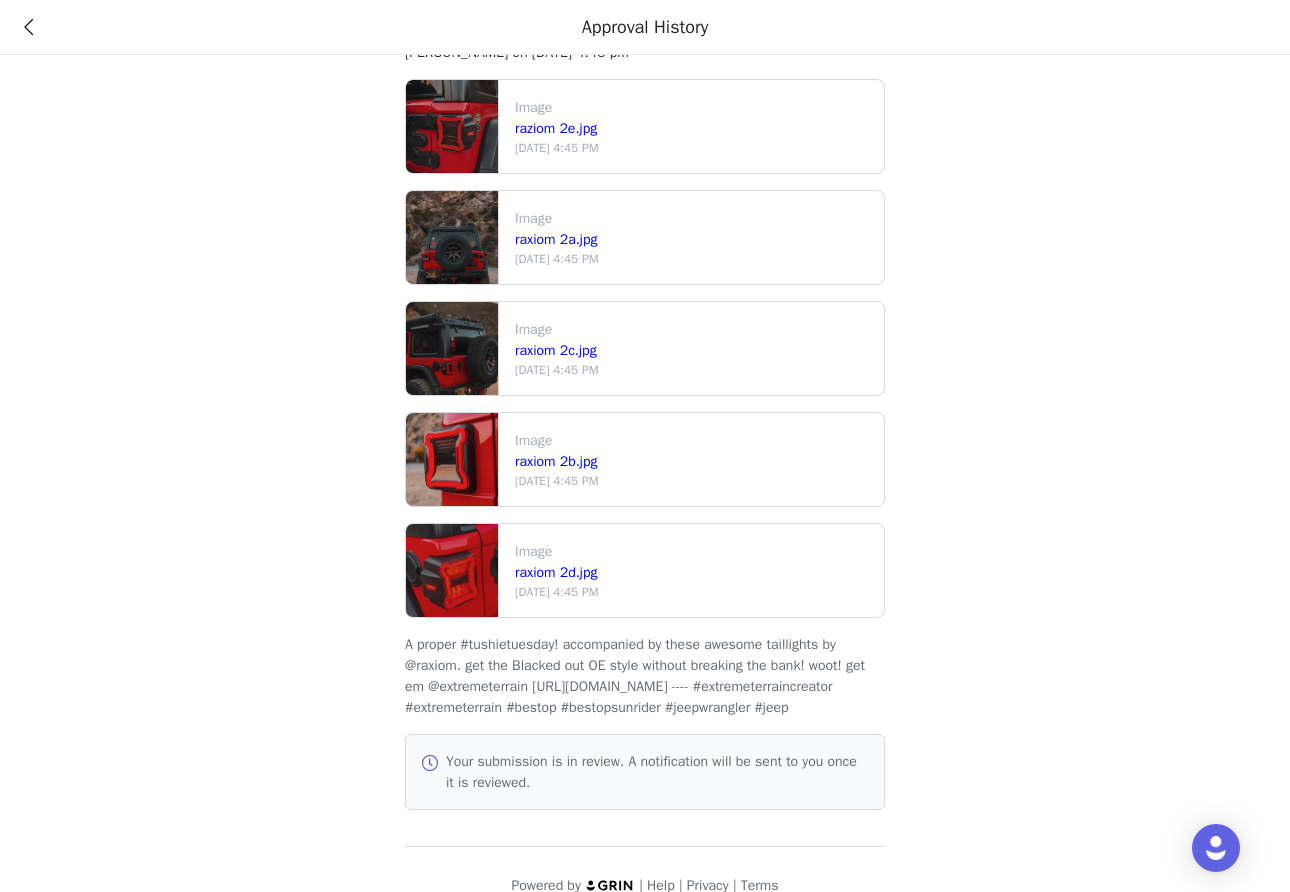 click at bounding box center [452, 348] 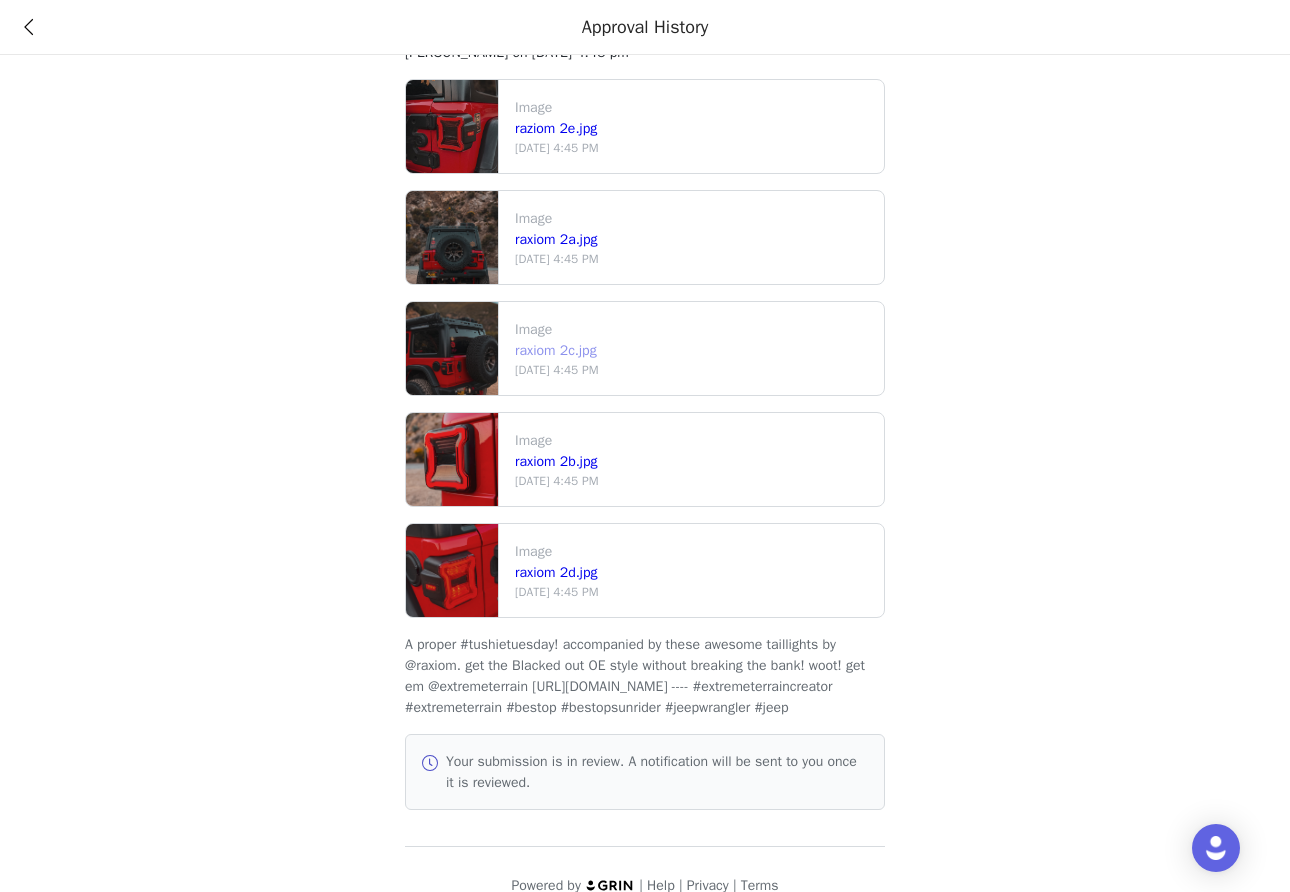 click on "raxiom 2c.jpg" at bounding box center (556, 350) 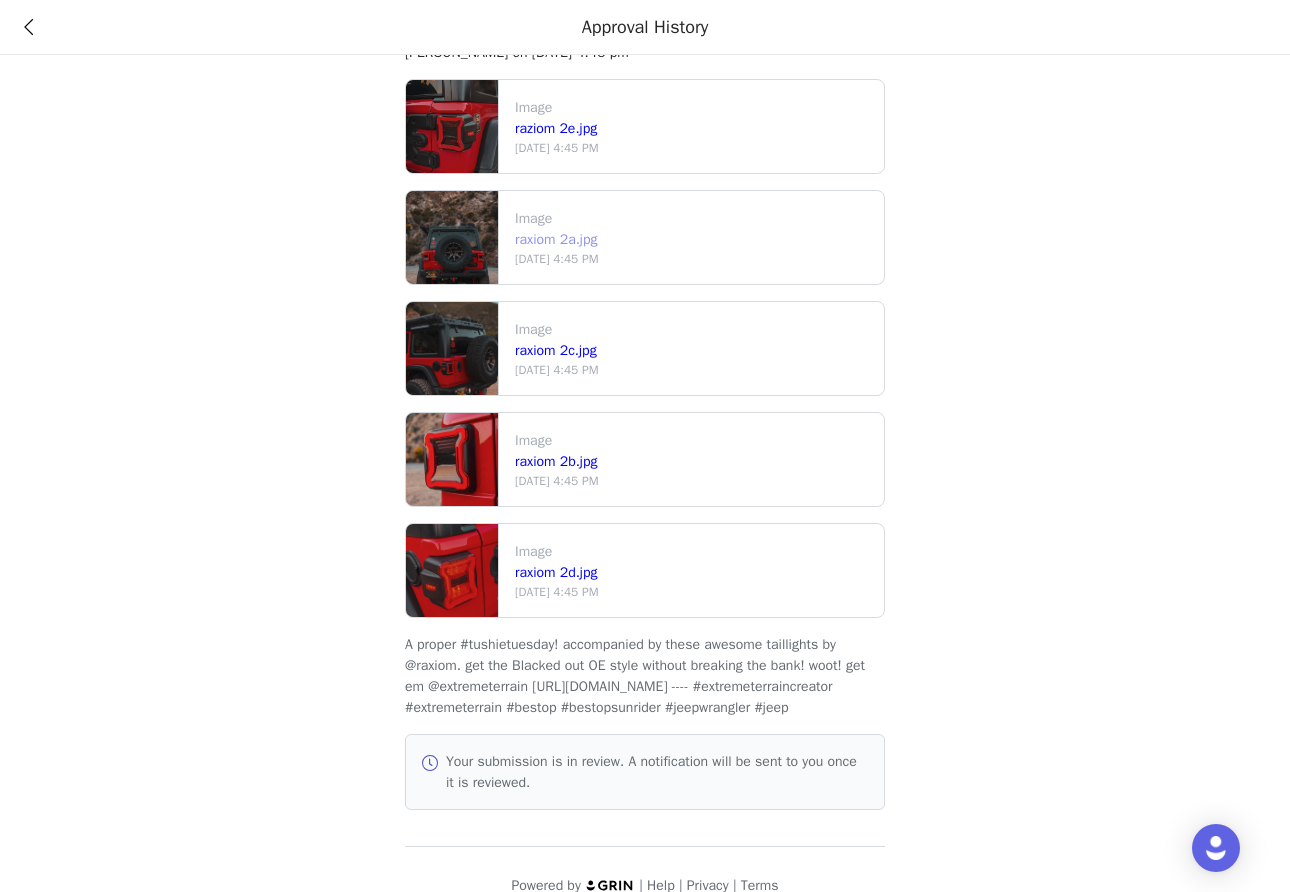 click on "raxiom 2a.jpg" at bounding box center (556, 239) 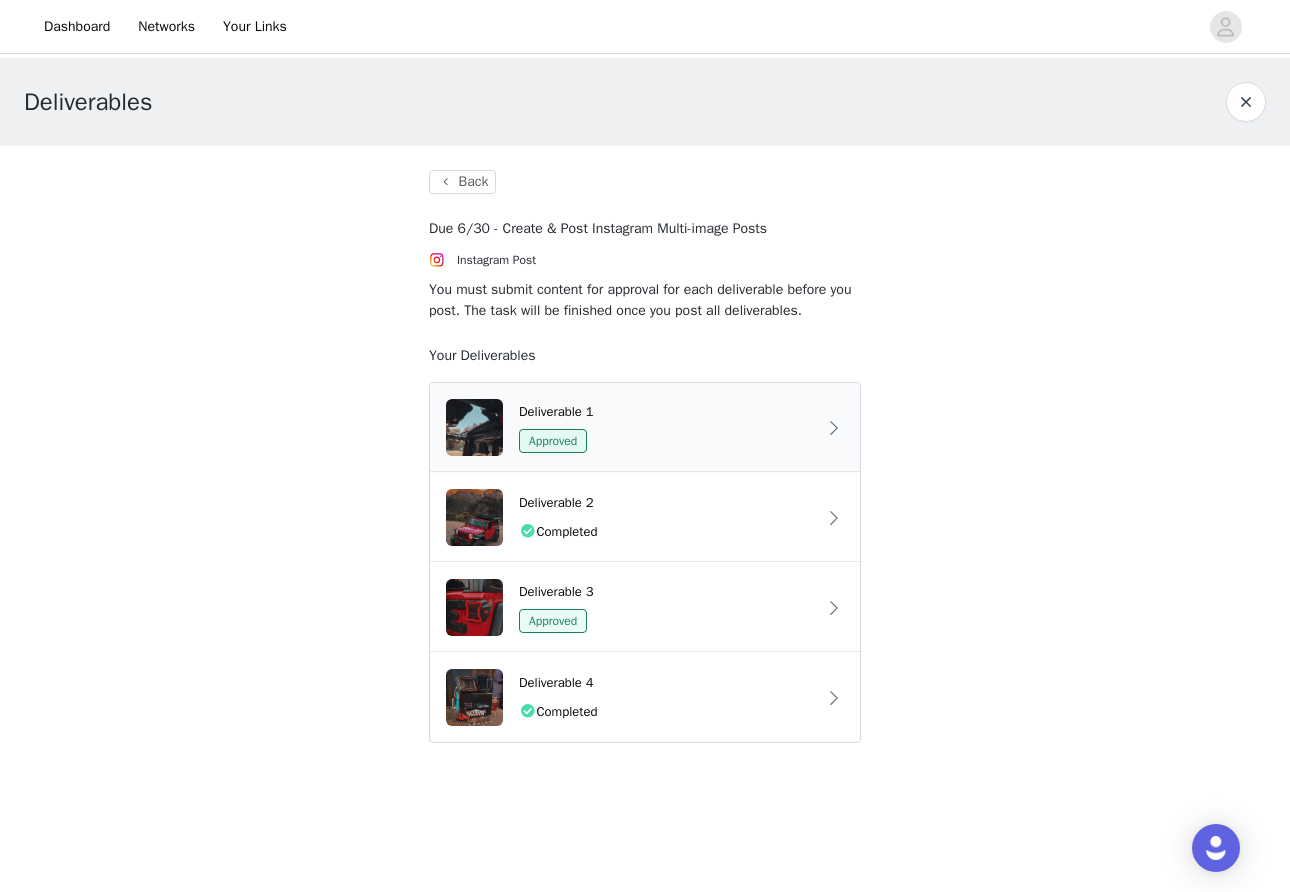 click on "Deliverable 1
Approved" at bounding box center [645, 427] 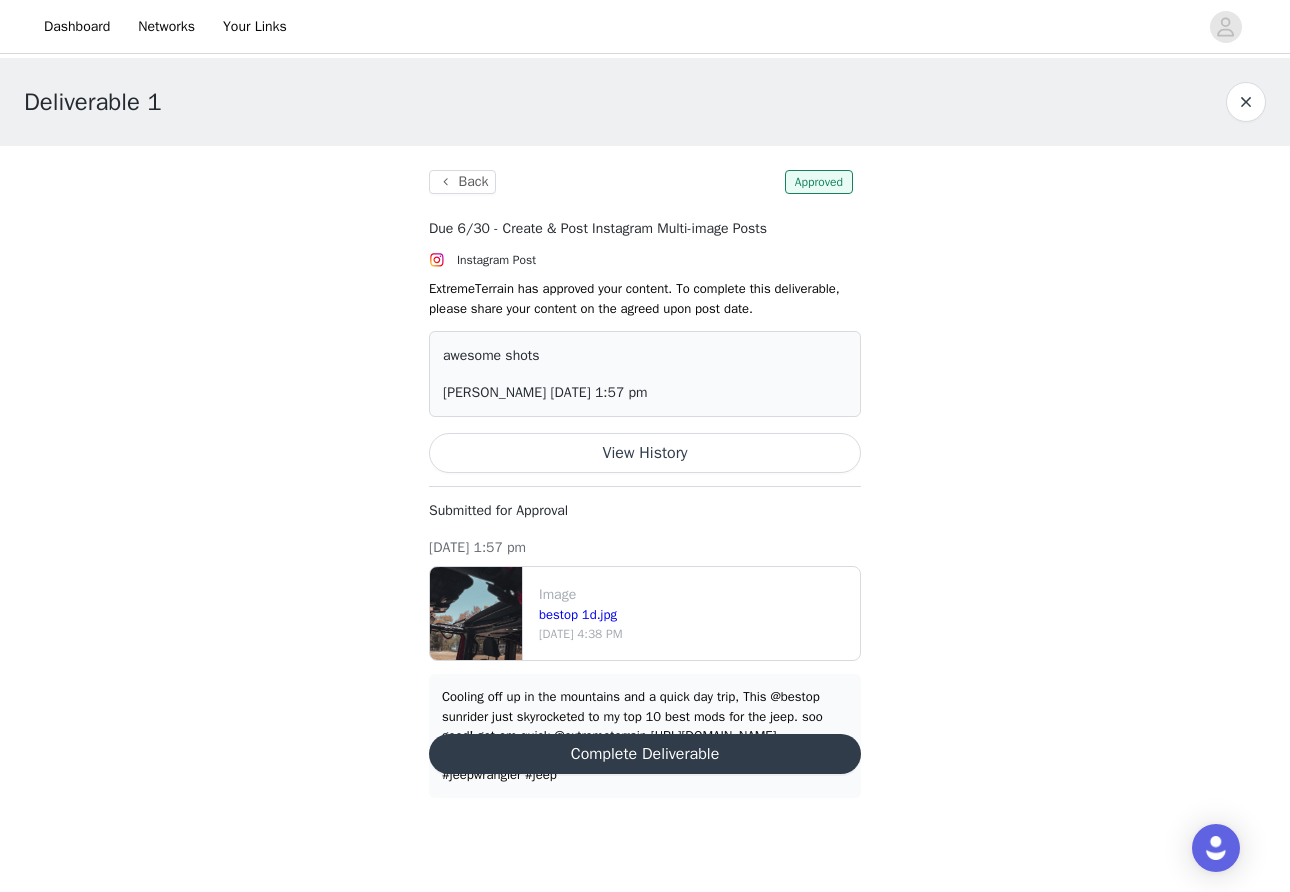click on "View History" at bounding box center [645, 453] 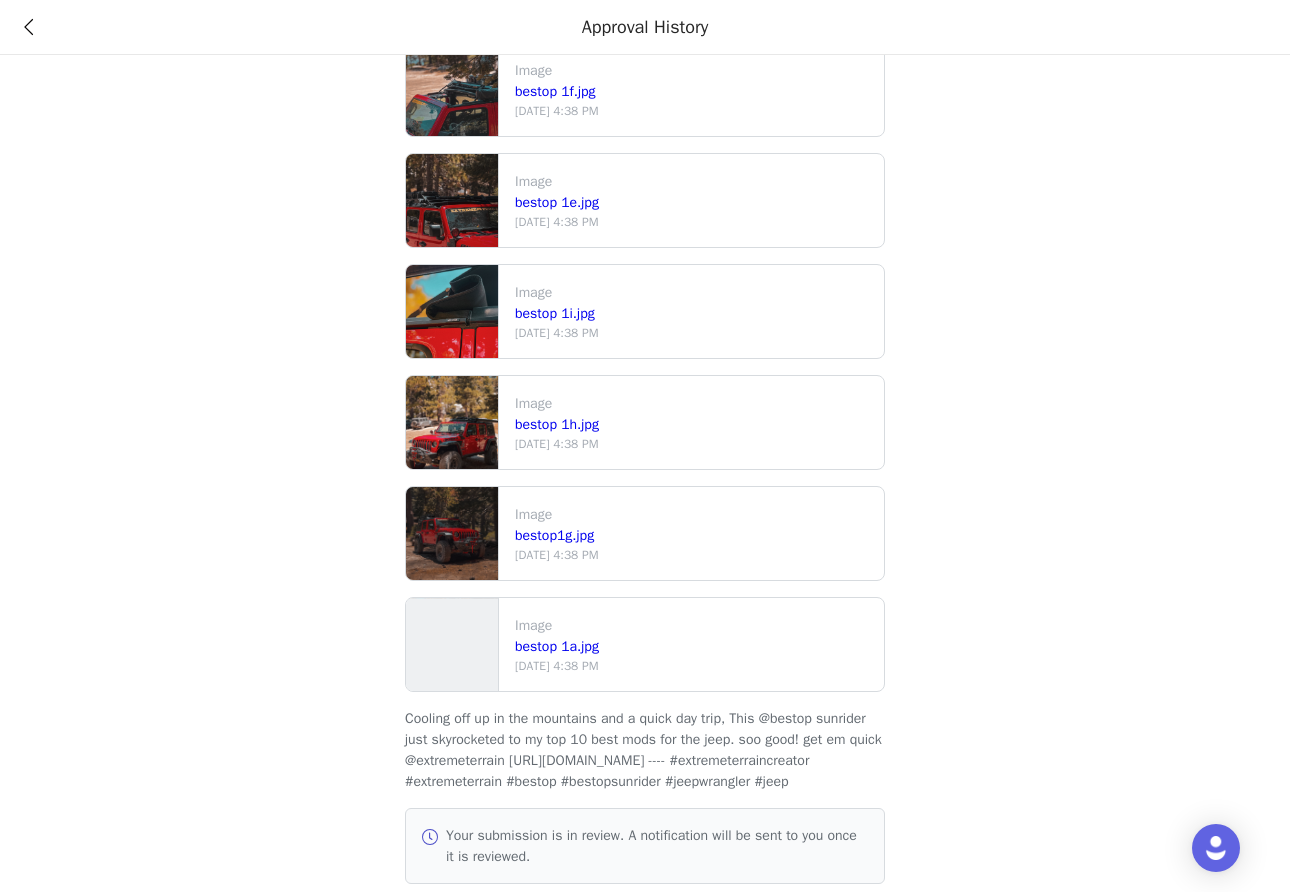 scroll, scrollTop: 706, scrollLeft: 0, axis: vertical 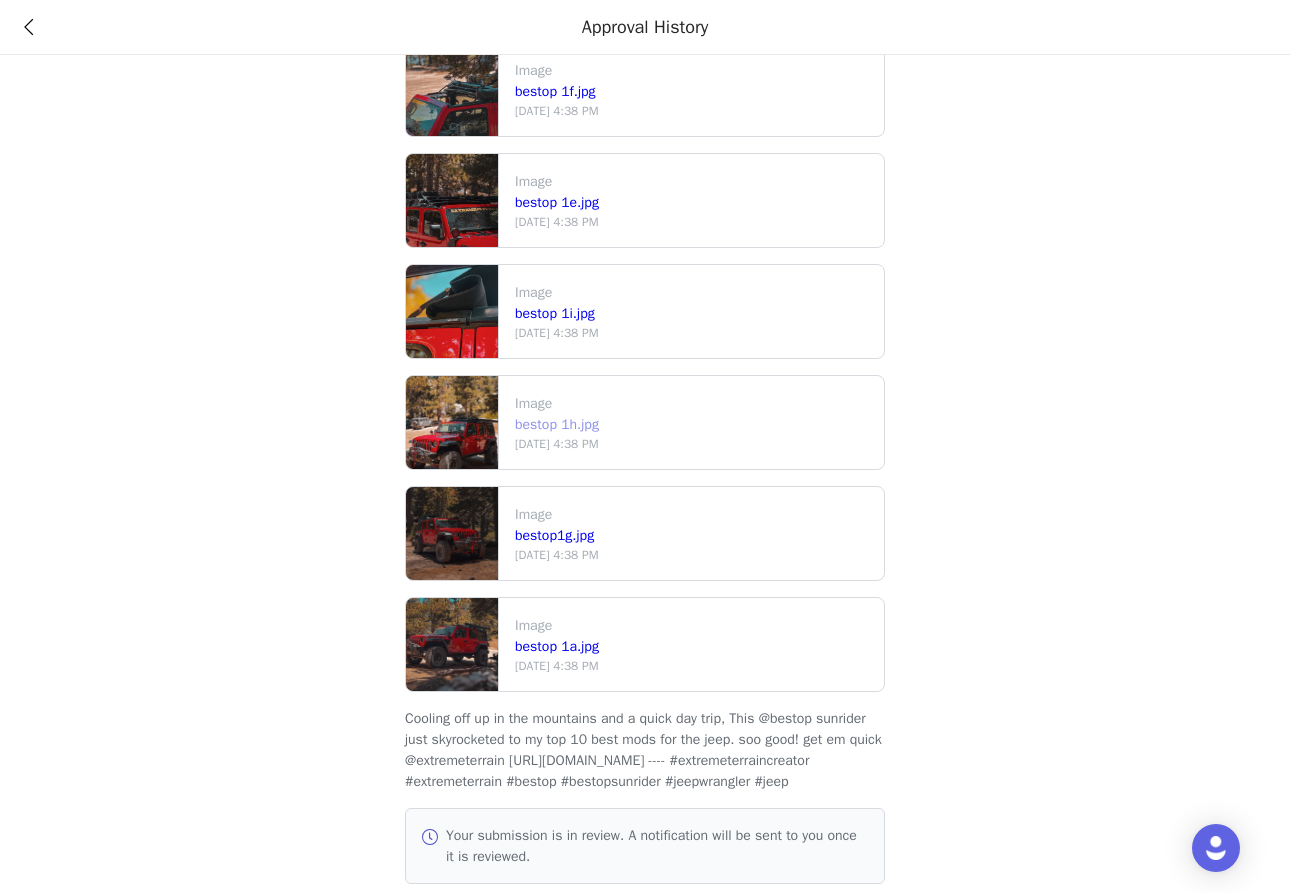 click on "bestop 1h.jpg" at bounding box center [557, 424] 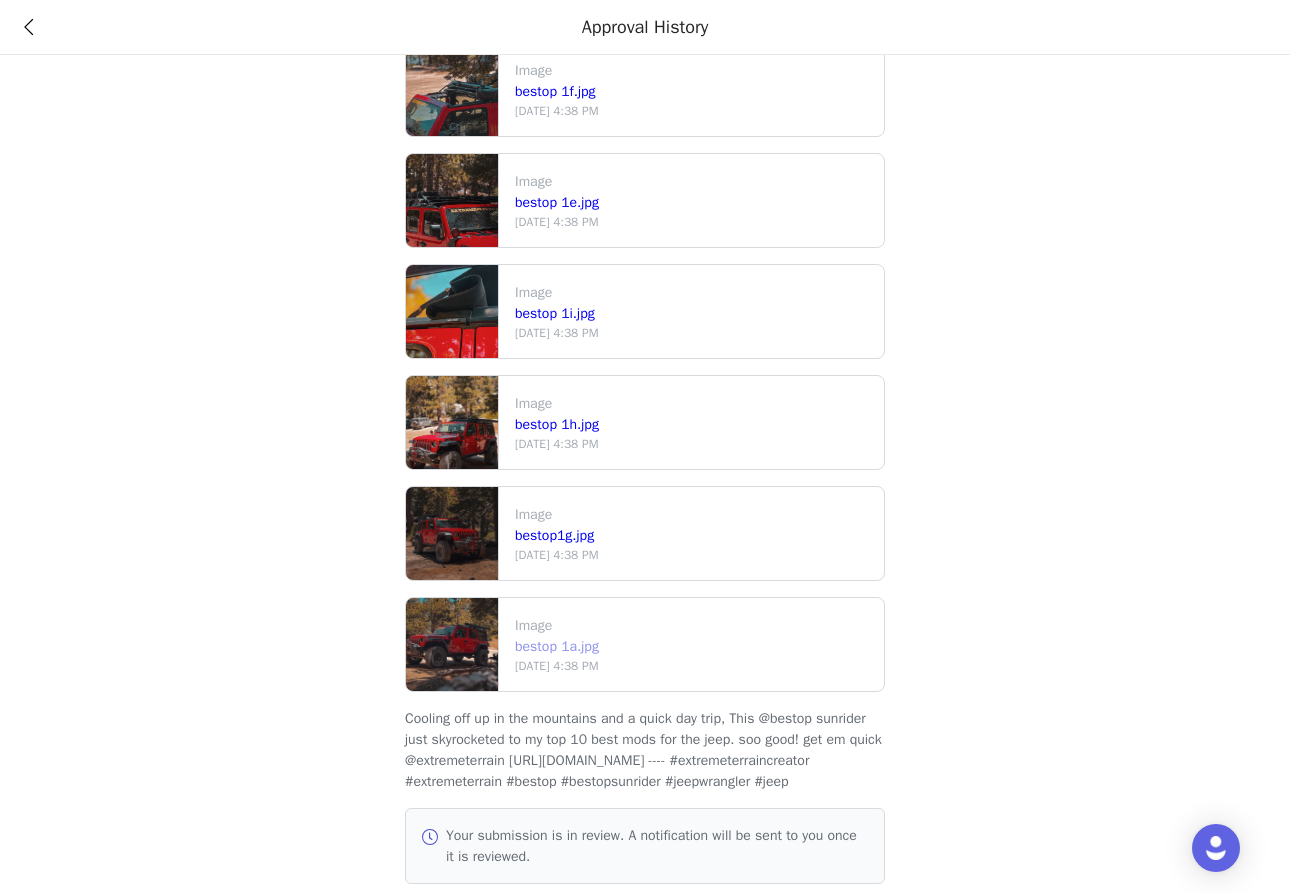 click on "bestop 1a.jpg" at bounding box center [557, 646] 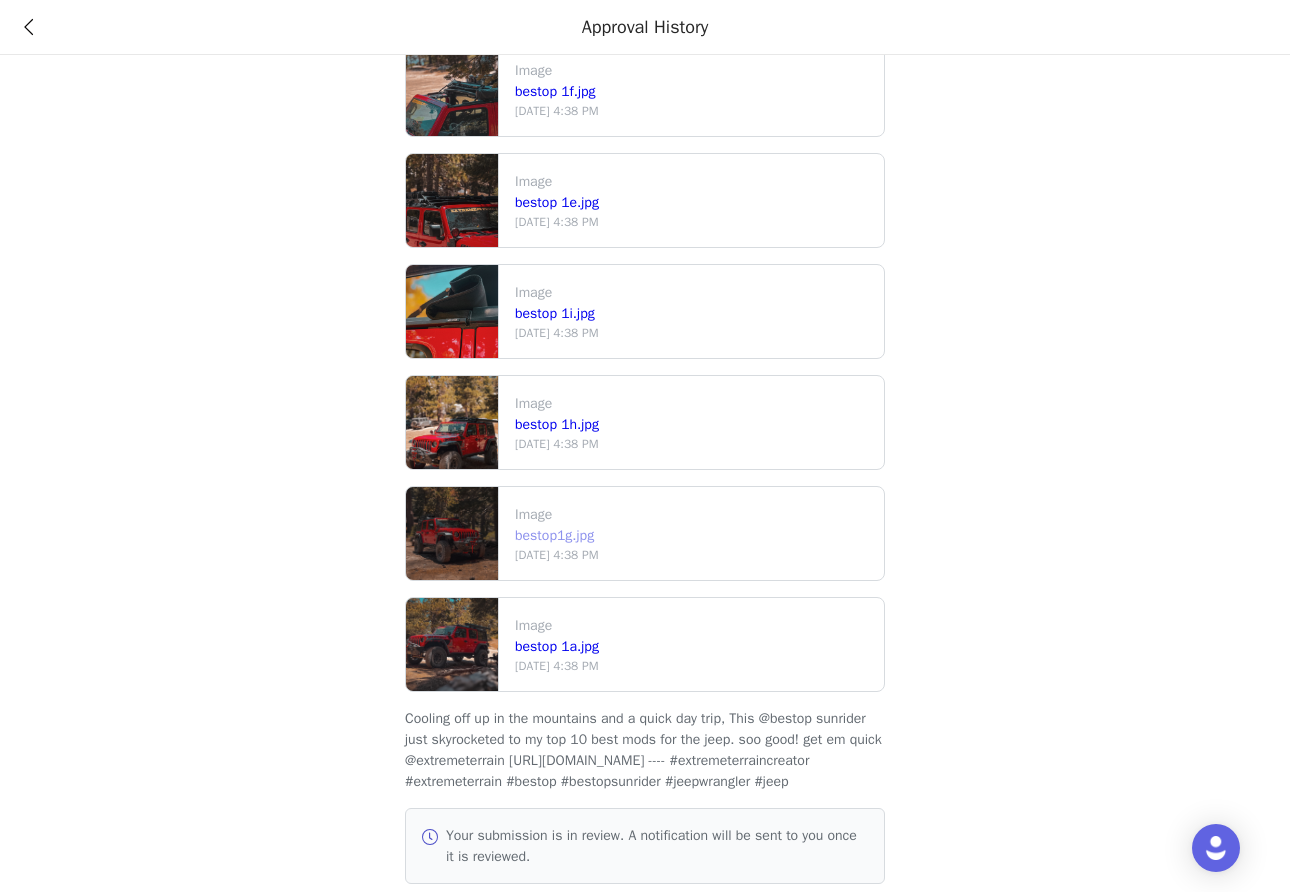 click on "bestop1g.jpg" at bounding box center [554, 535] 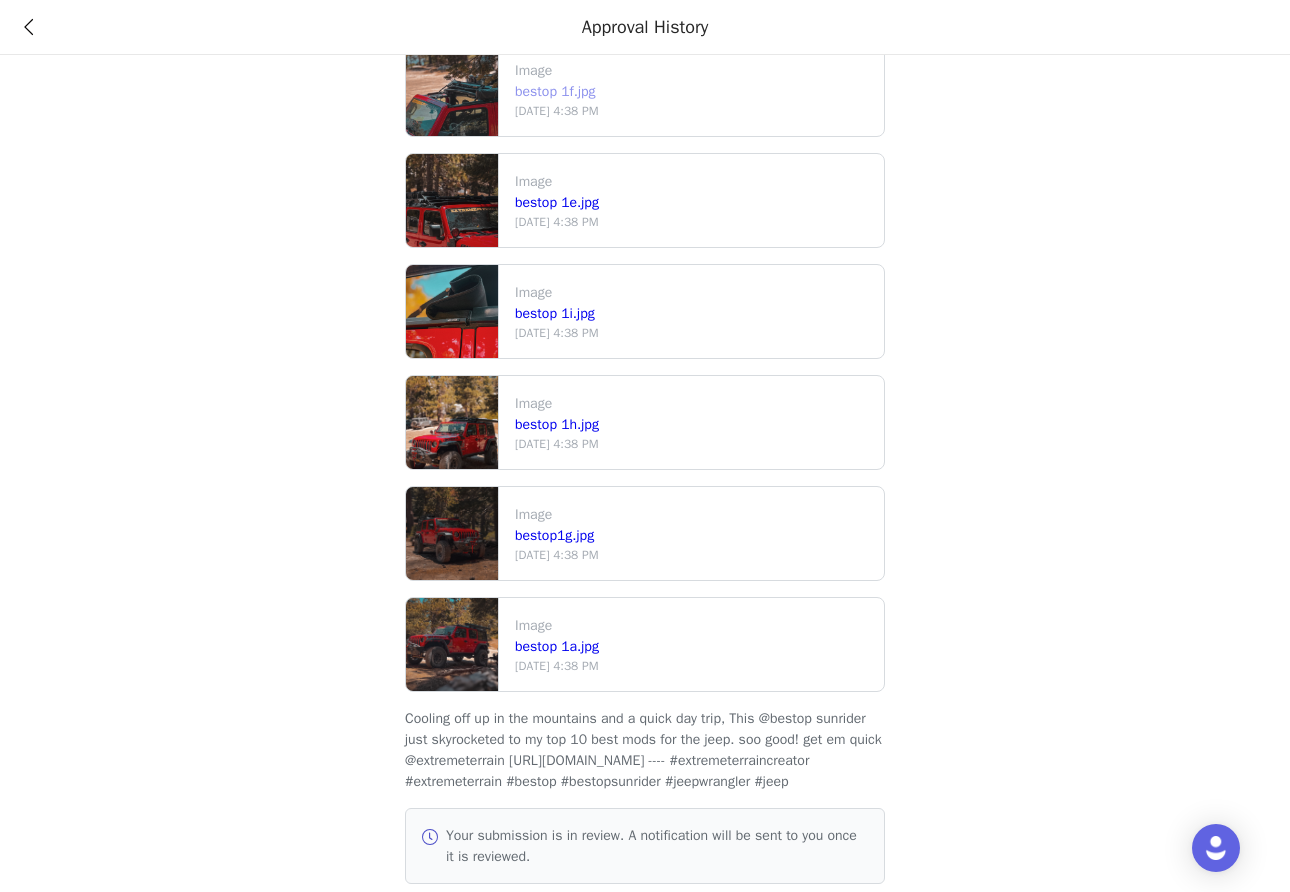 click on "bestop 1f.jpg" at bounding box center (555, 91) 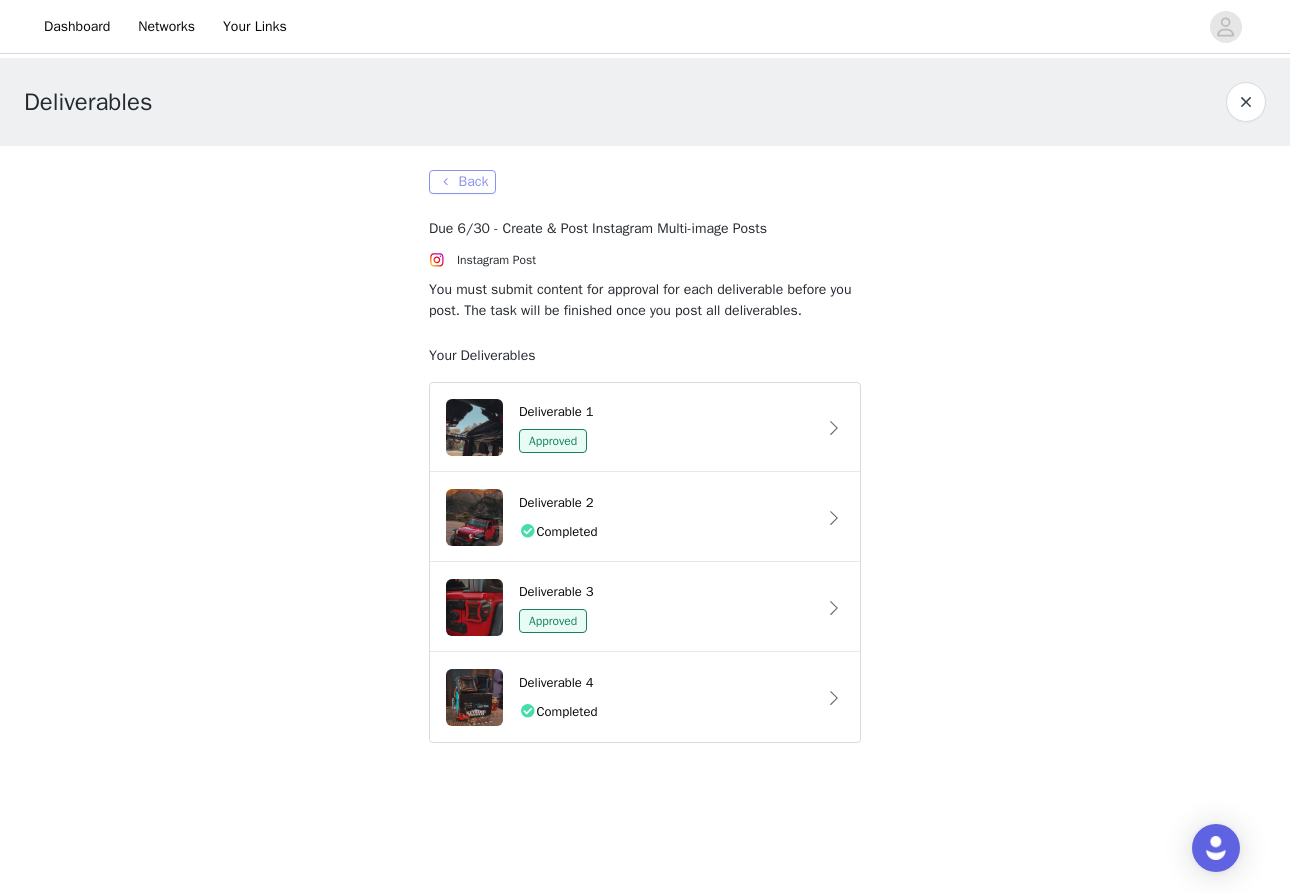 click on "Back" at bounding box center (462, 182) 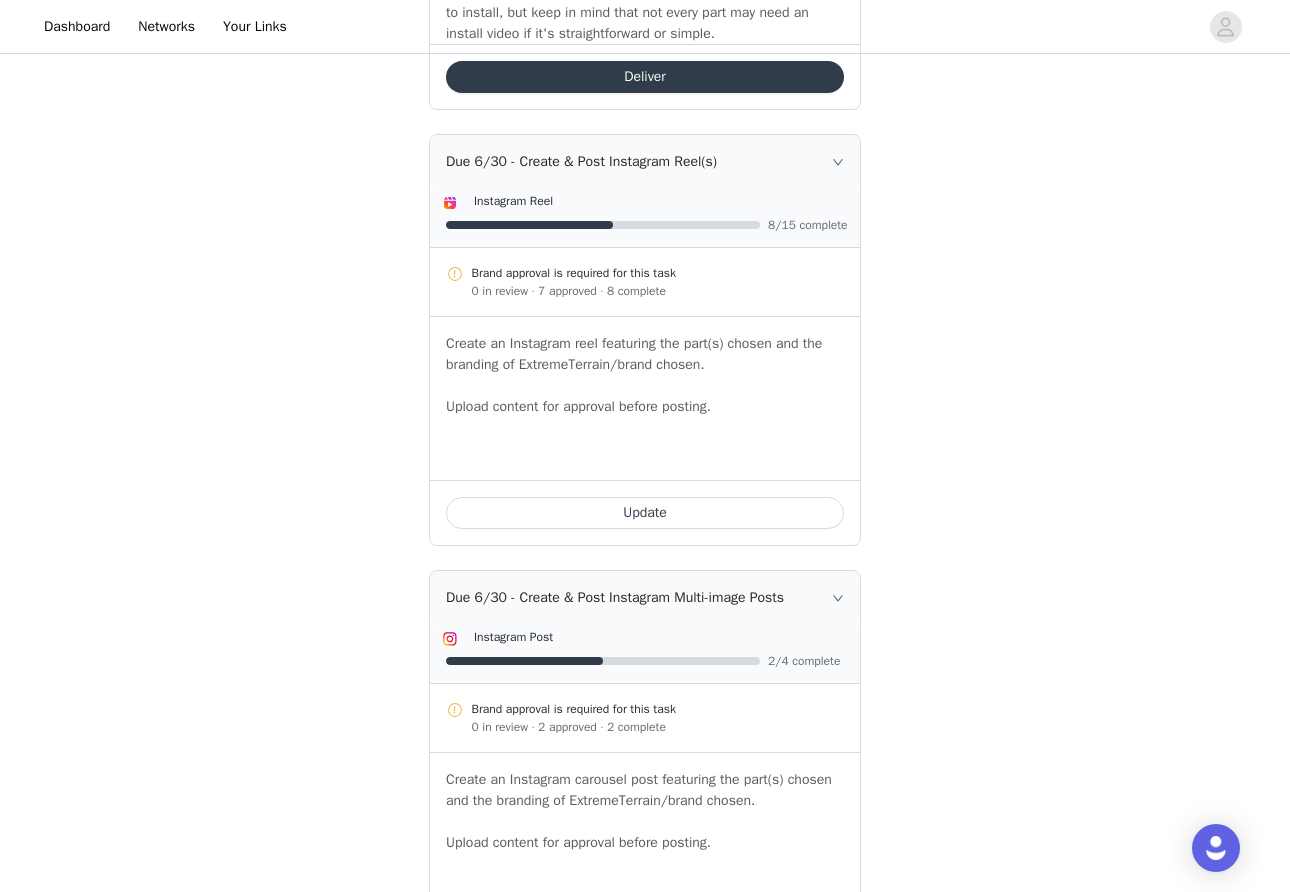 scroll, scrollTop: 1107, scrollLeft: 0, axis: vertical 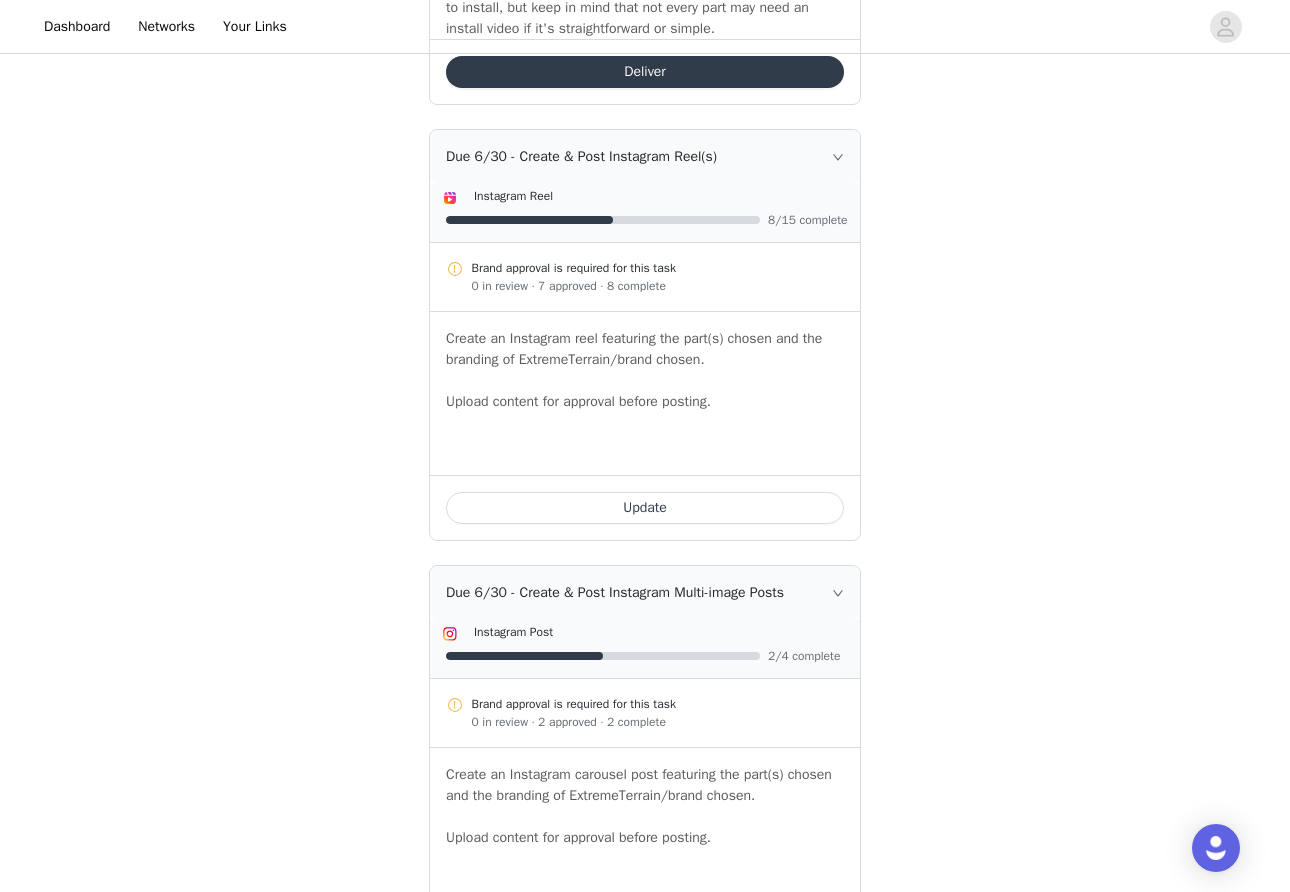 click on "Update" at bounding box center (645, 508) 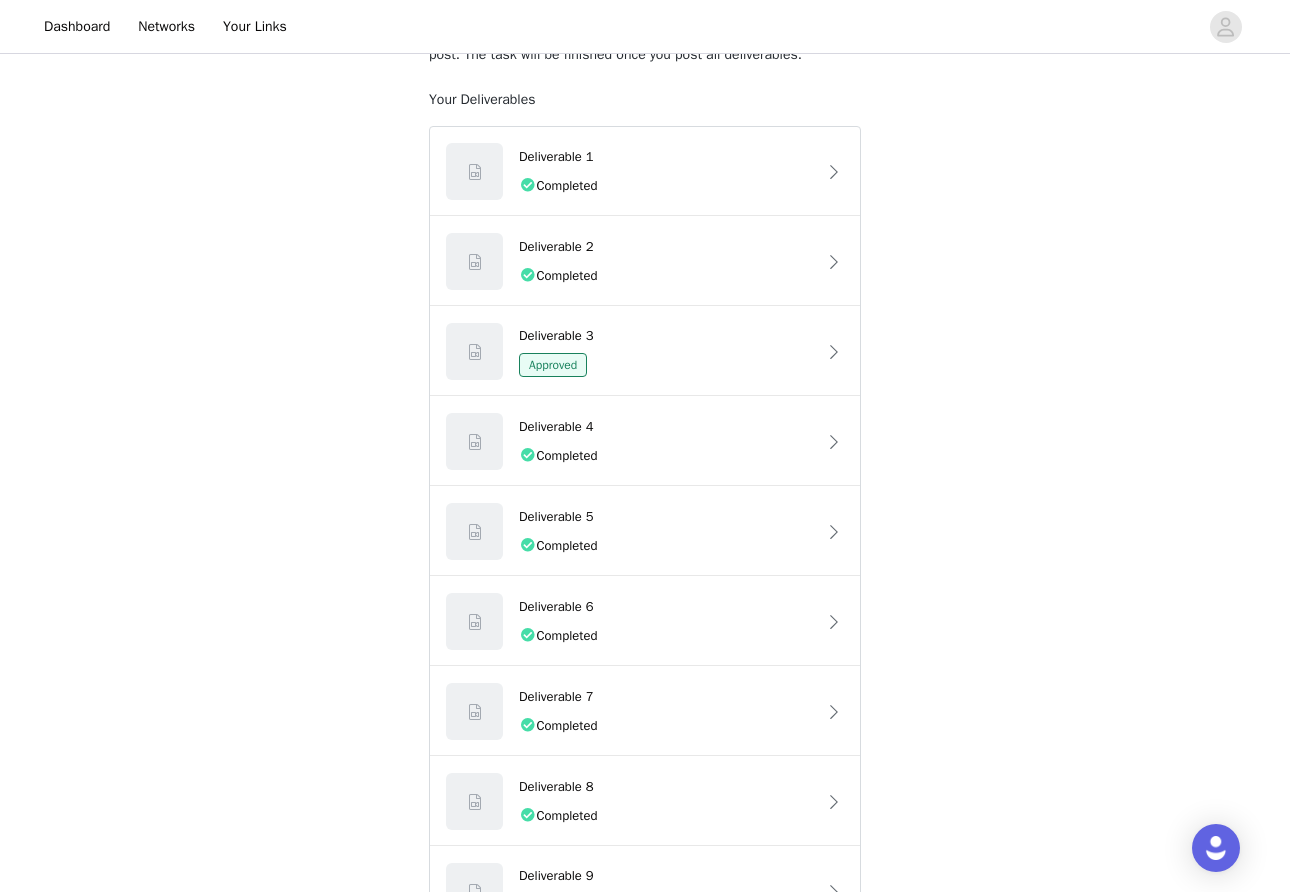 scroll, scrollTop: 331, scrollLeft: 0, axis: vertical 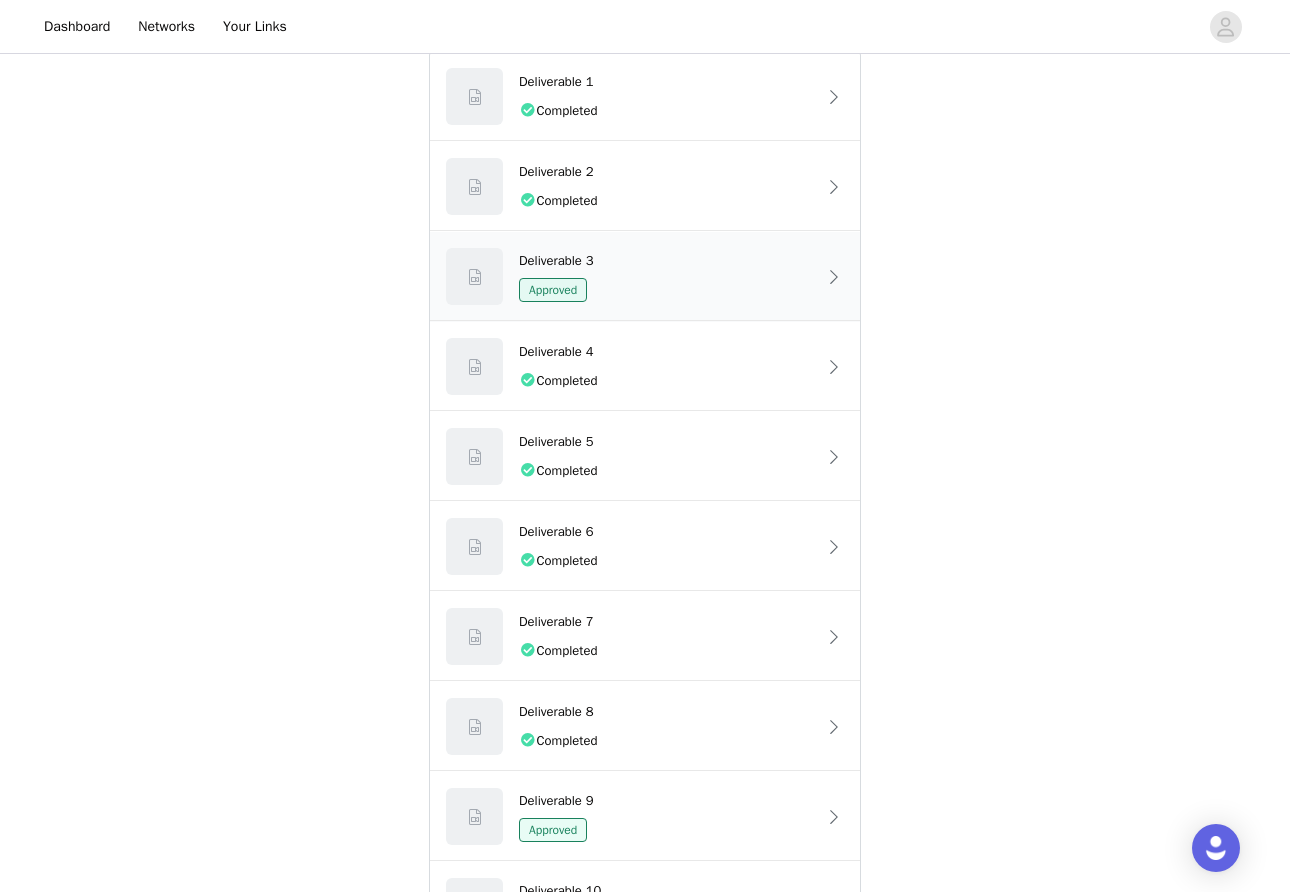 click on "Approved" at bounding box center (667, 290) 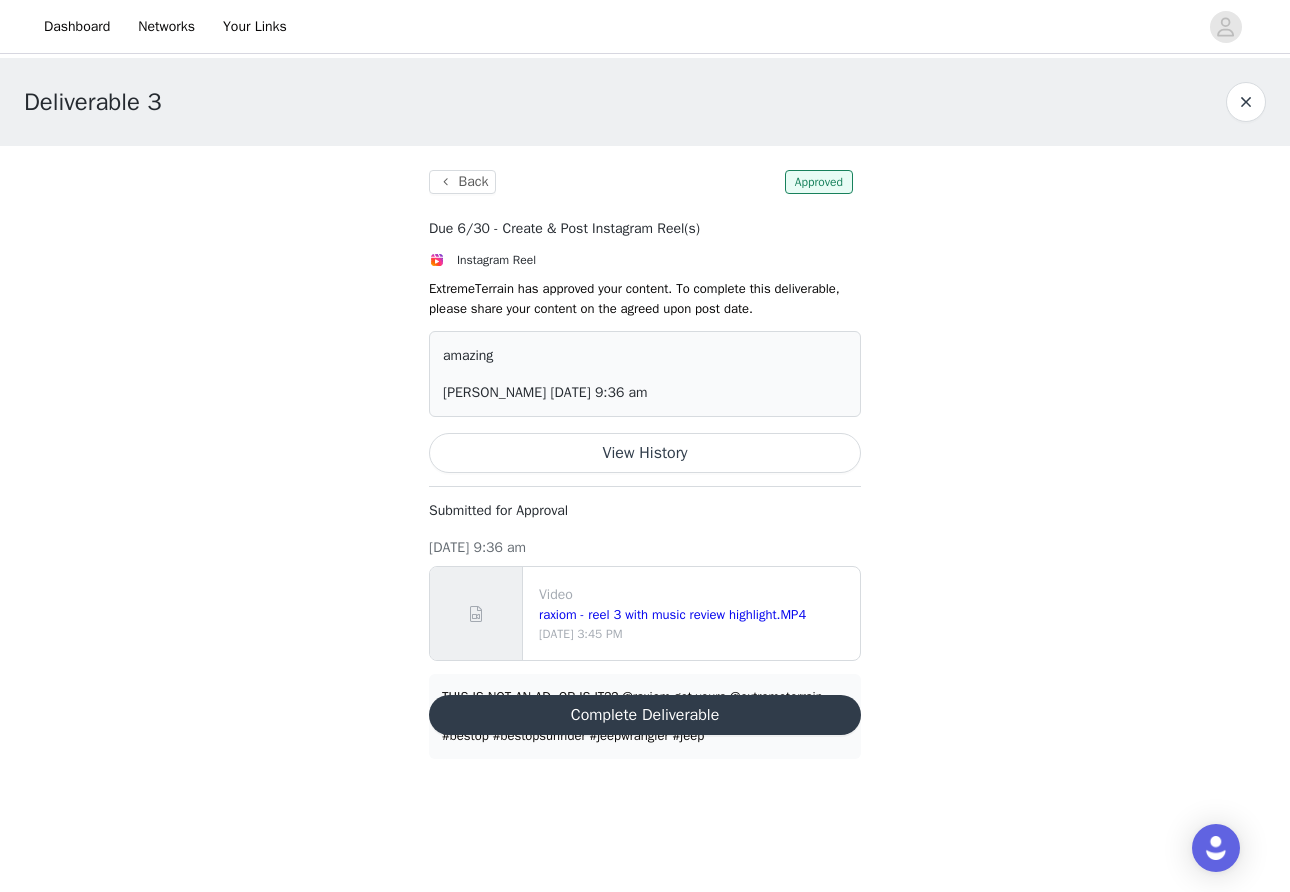 click on "View History" at bounding box center (645, 453) 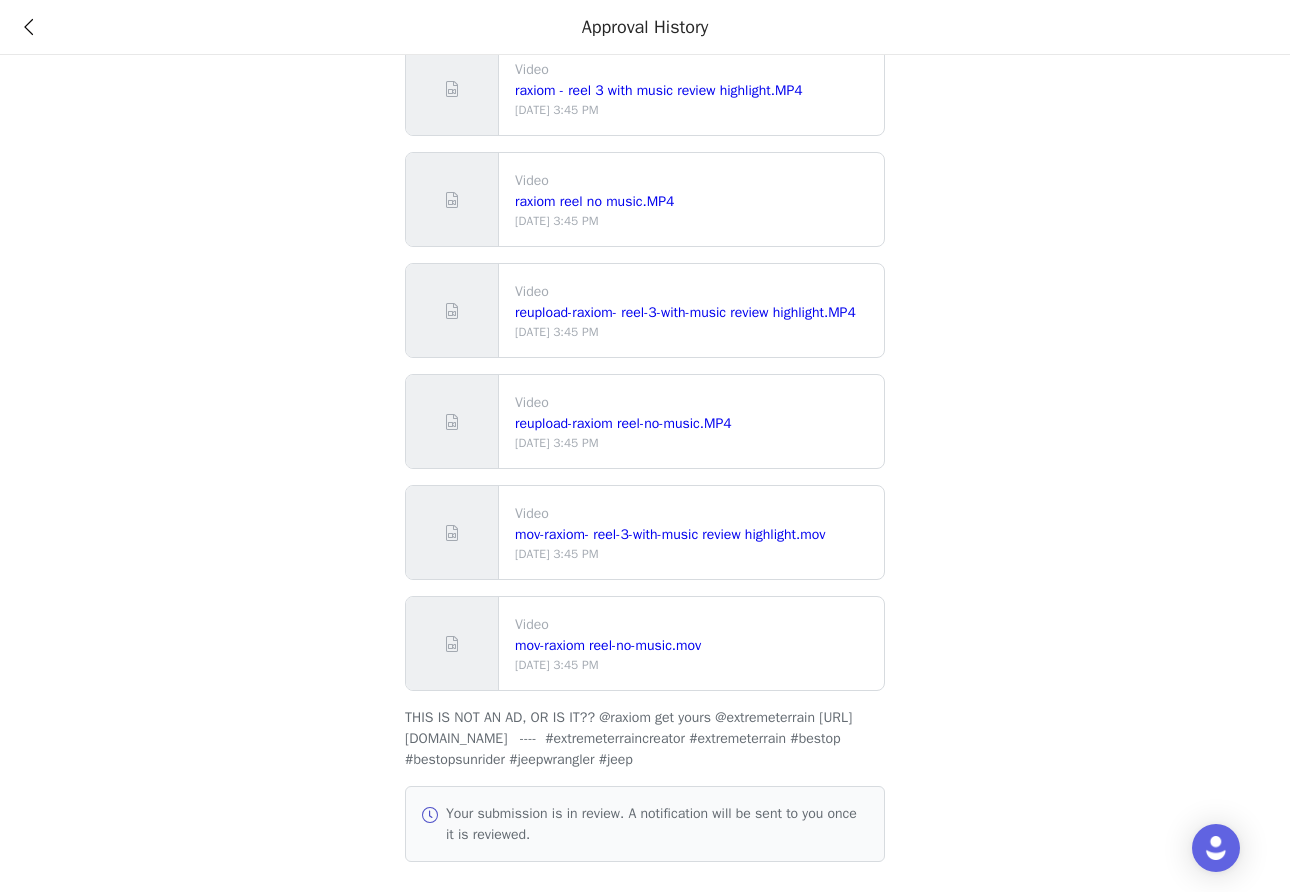 scroll, scrollTop: 366, scrollLeft: 0, axis: vertical 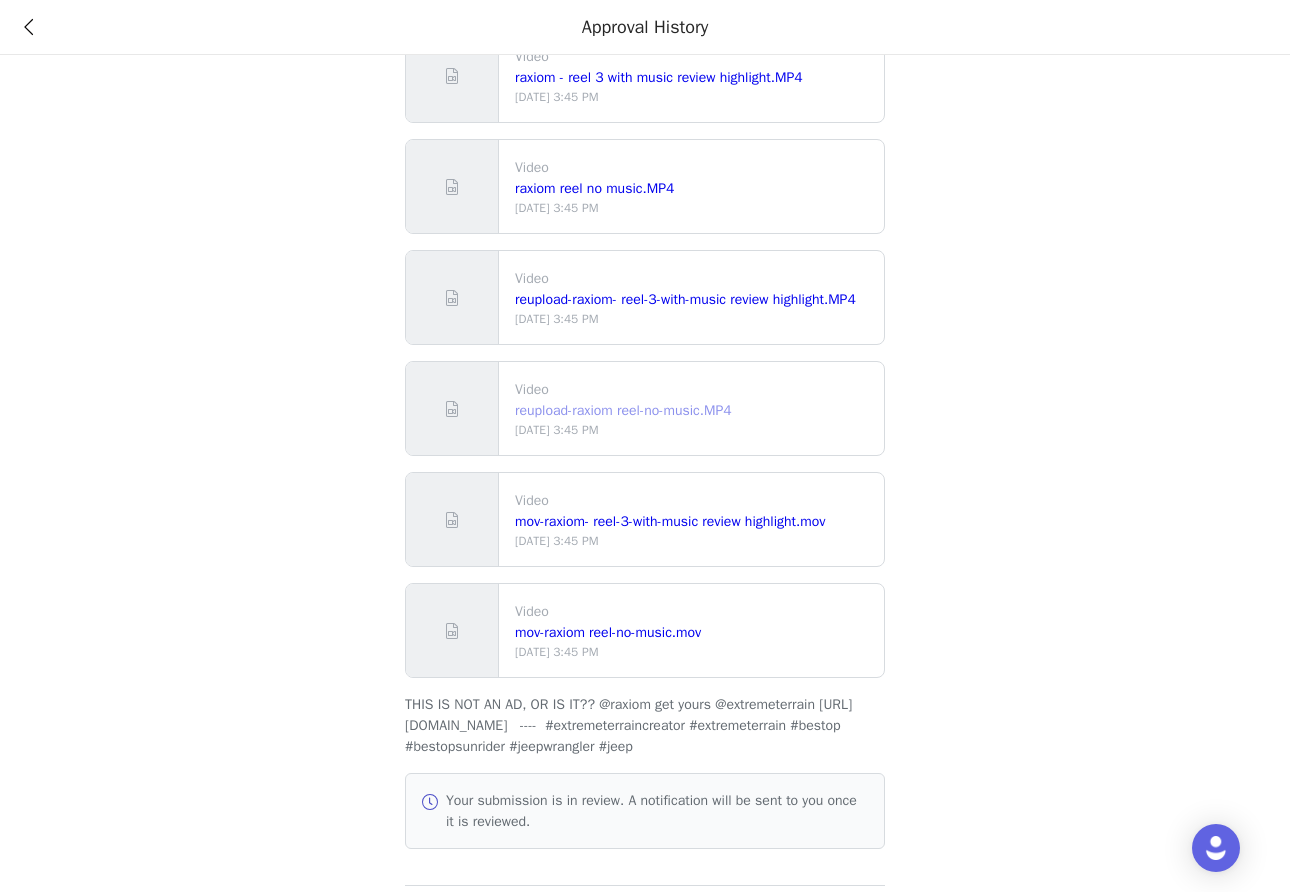 click on "reupload-raxiom reel-no-music.MP4" at bounding box center (623, 410) 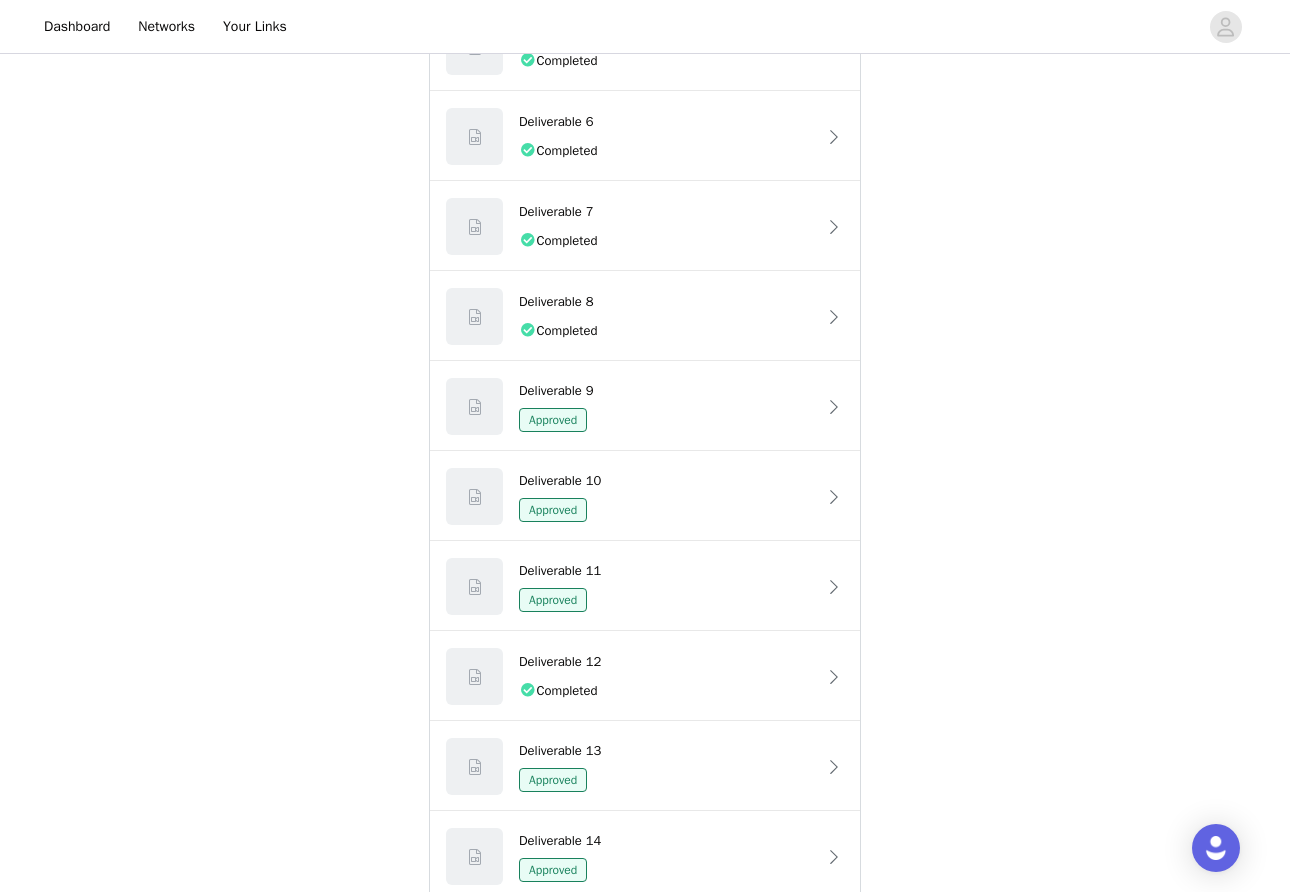 scroll, scrollTop: 788, scrollLeft: 0, axis: vertical 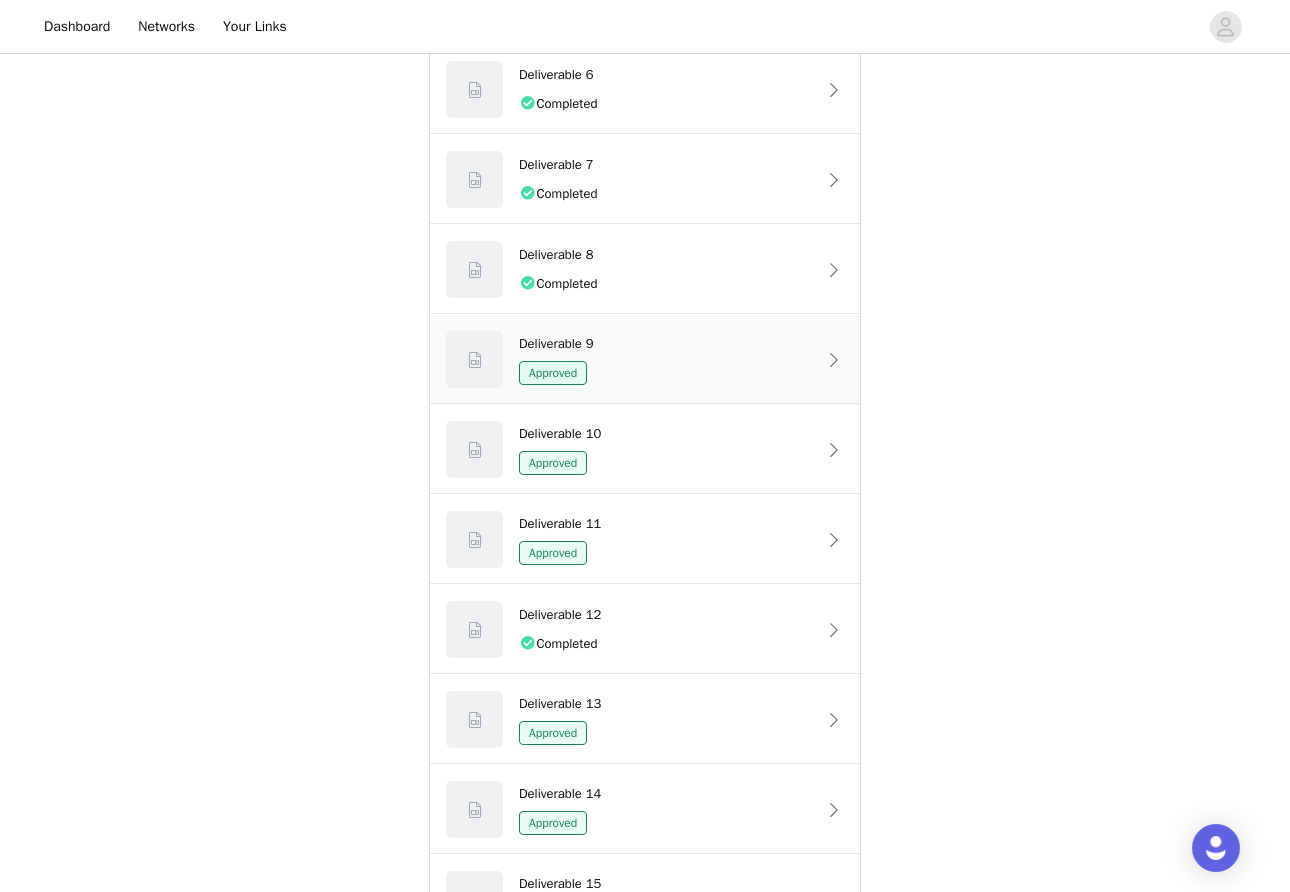 click on "Approved" at bounding box center (667, 373) 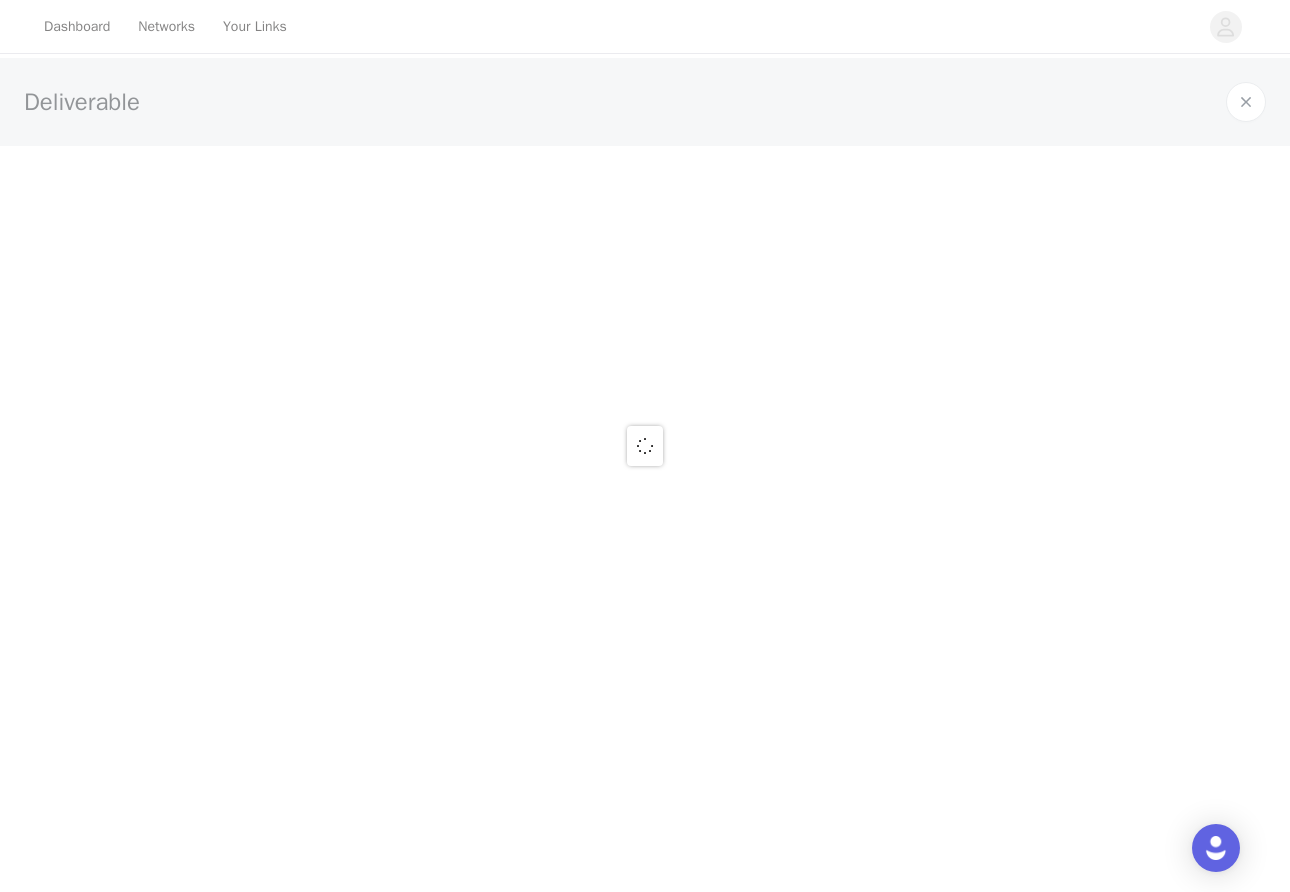scroll, scrollTop: 0, scrollLeft: 0, axis: both 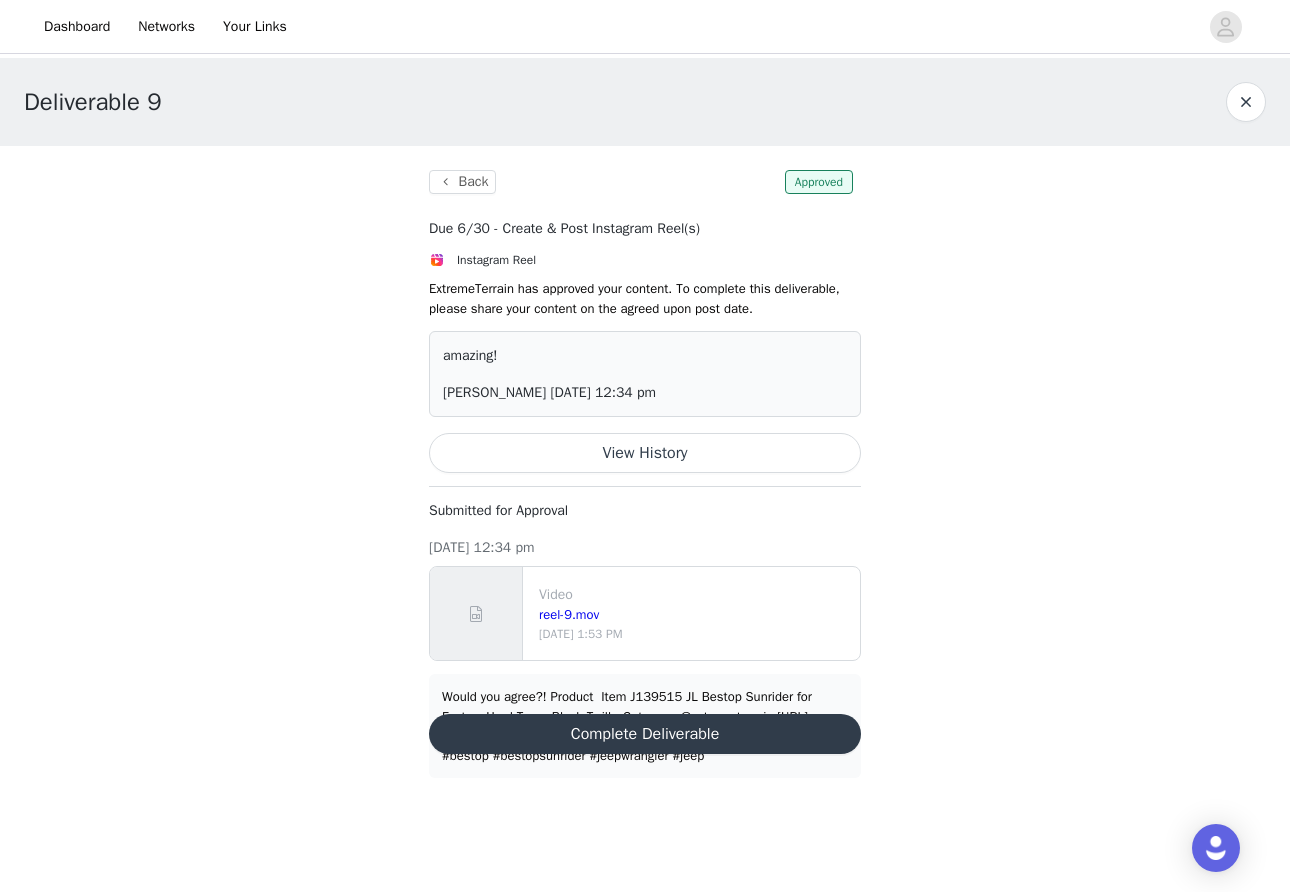 click on "View History" at bounding box center [645, 453] 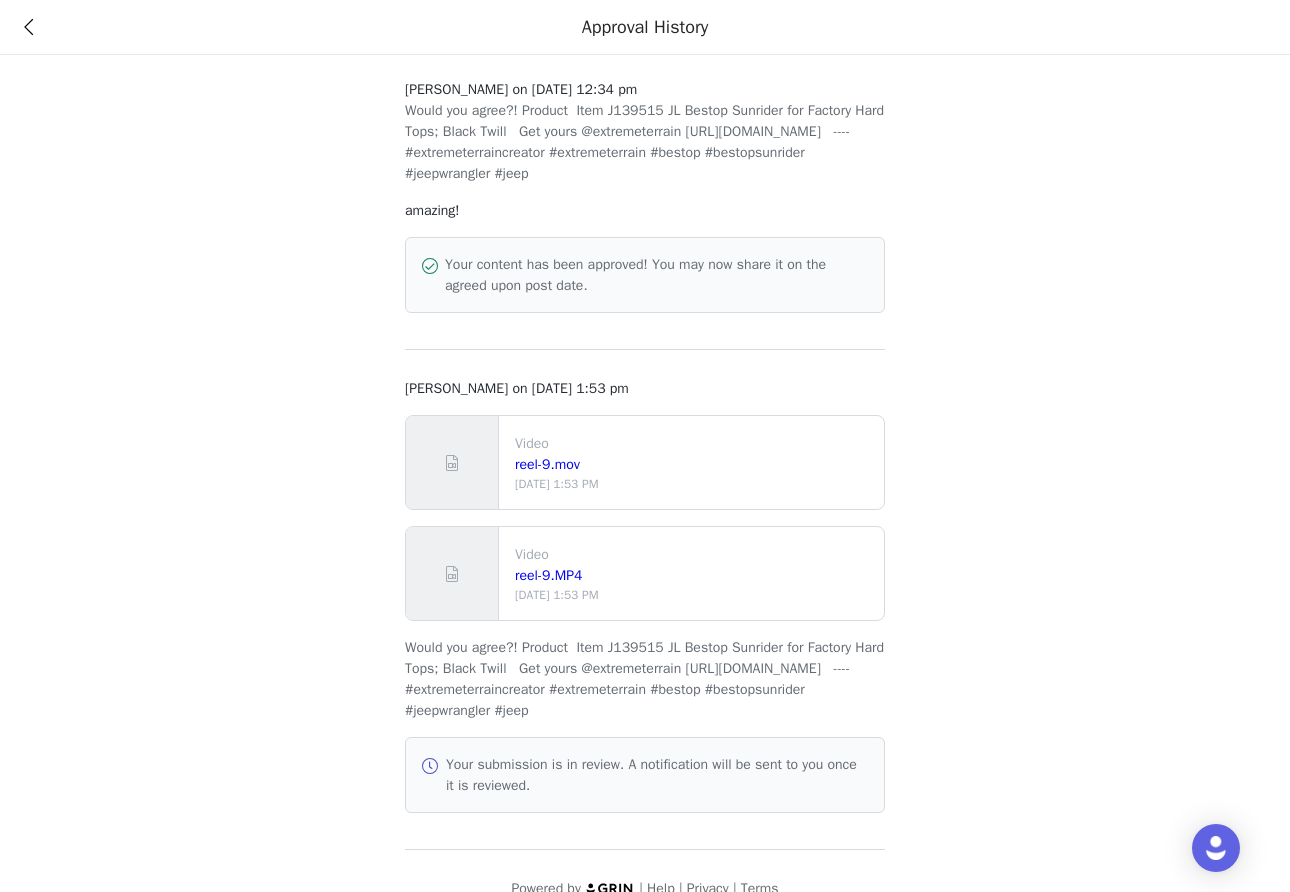 click on "reel-9.MP4" at bounding box center (695, 575) 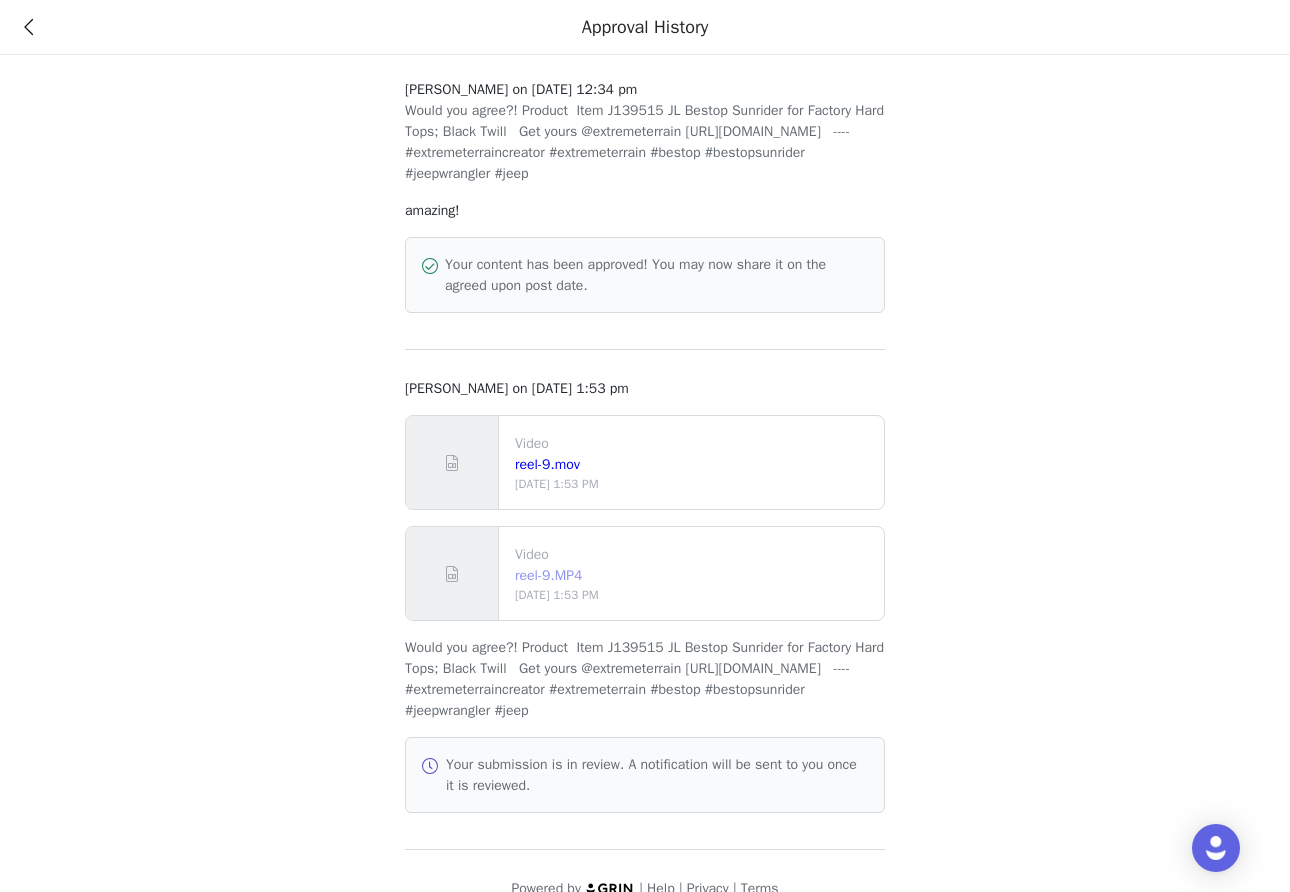click on "reel-9.MP4" at bounding box center (548, 575) 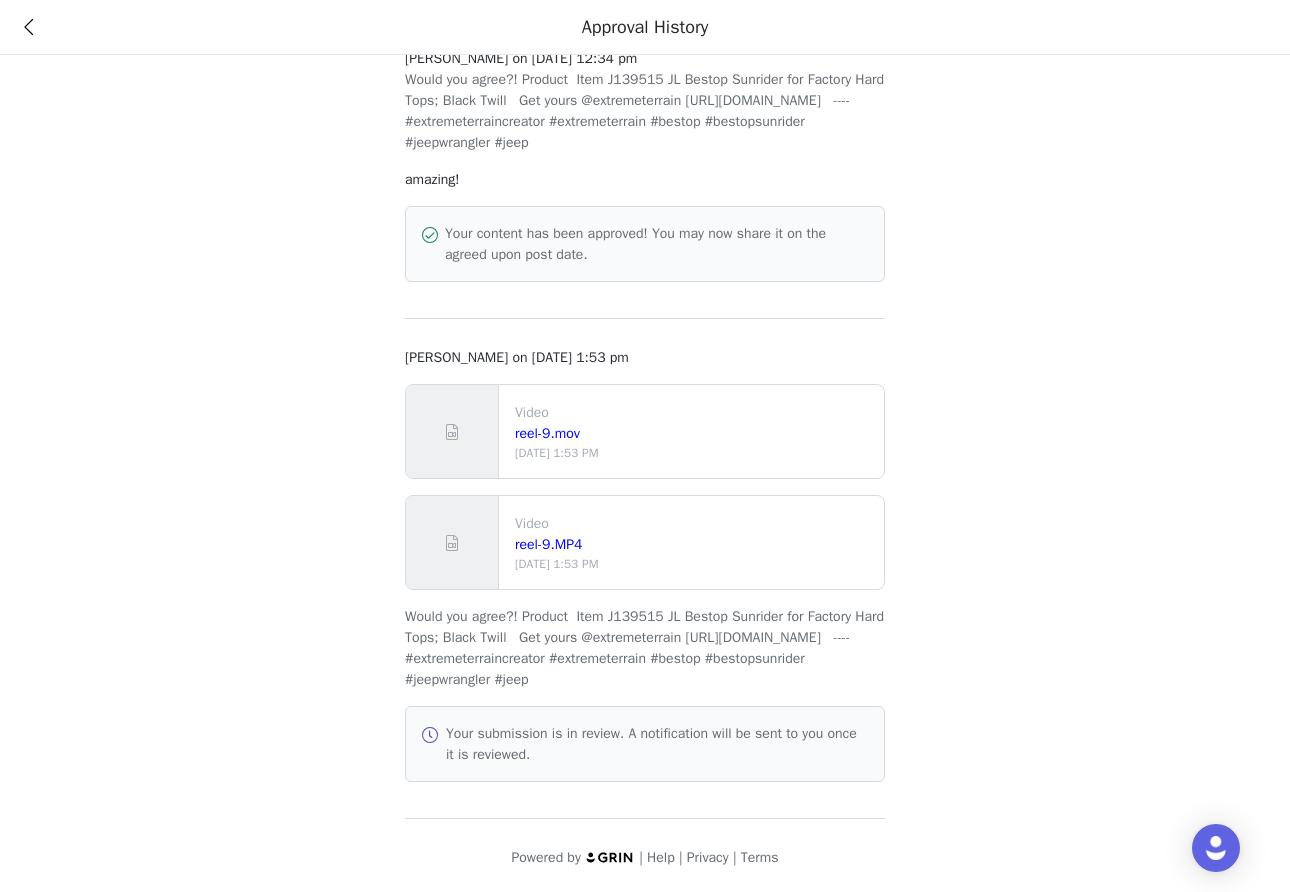 scroll, scrollTop: 73, scrollLeft: 0, axis: vertical 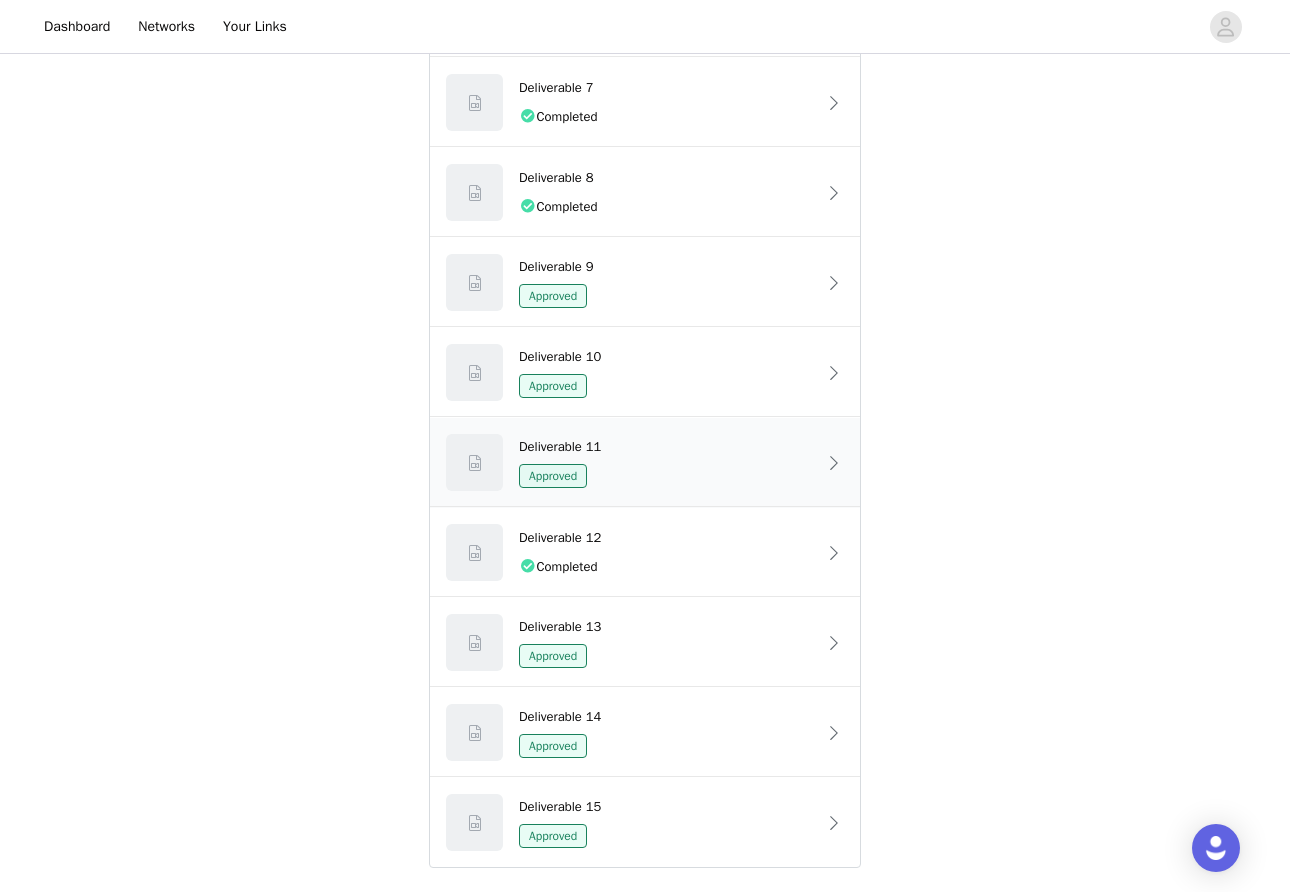 click on "Deliverable 11" at bounding box center [667, 447] 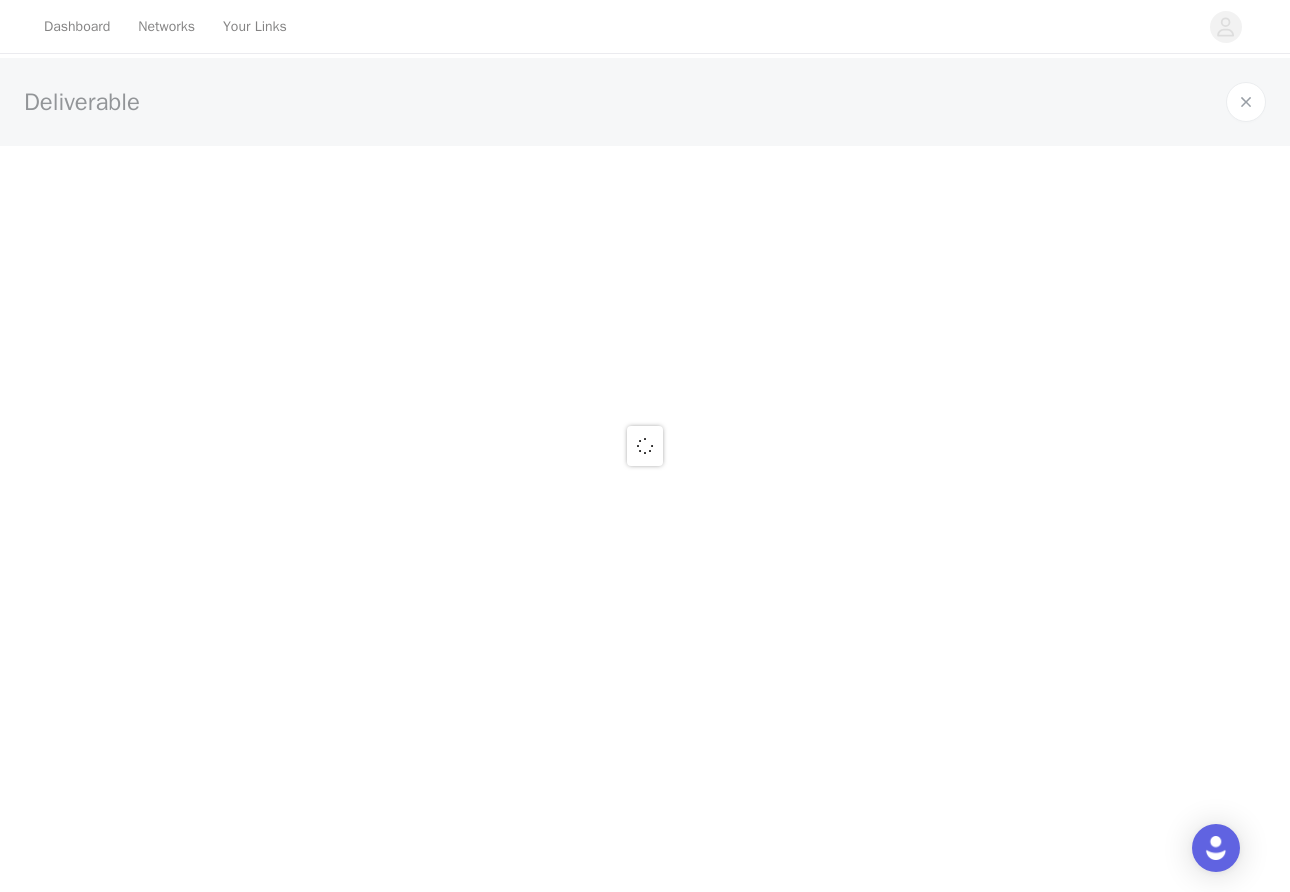 scroll, scrollTop: 0, scrollLeft: 0, axis: both 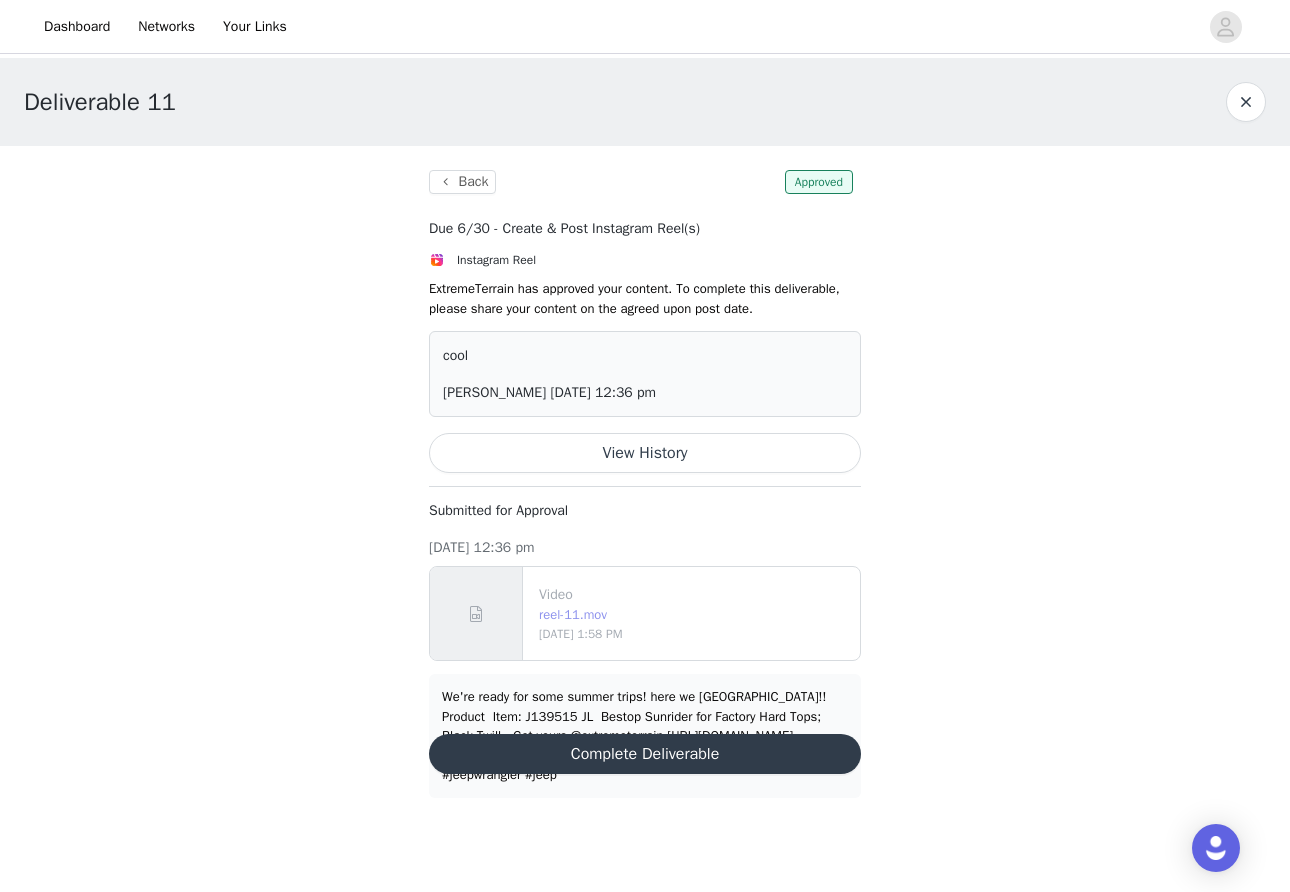 click on "reel-11.mov" at bounding box center (573, 614) 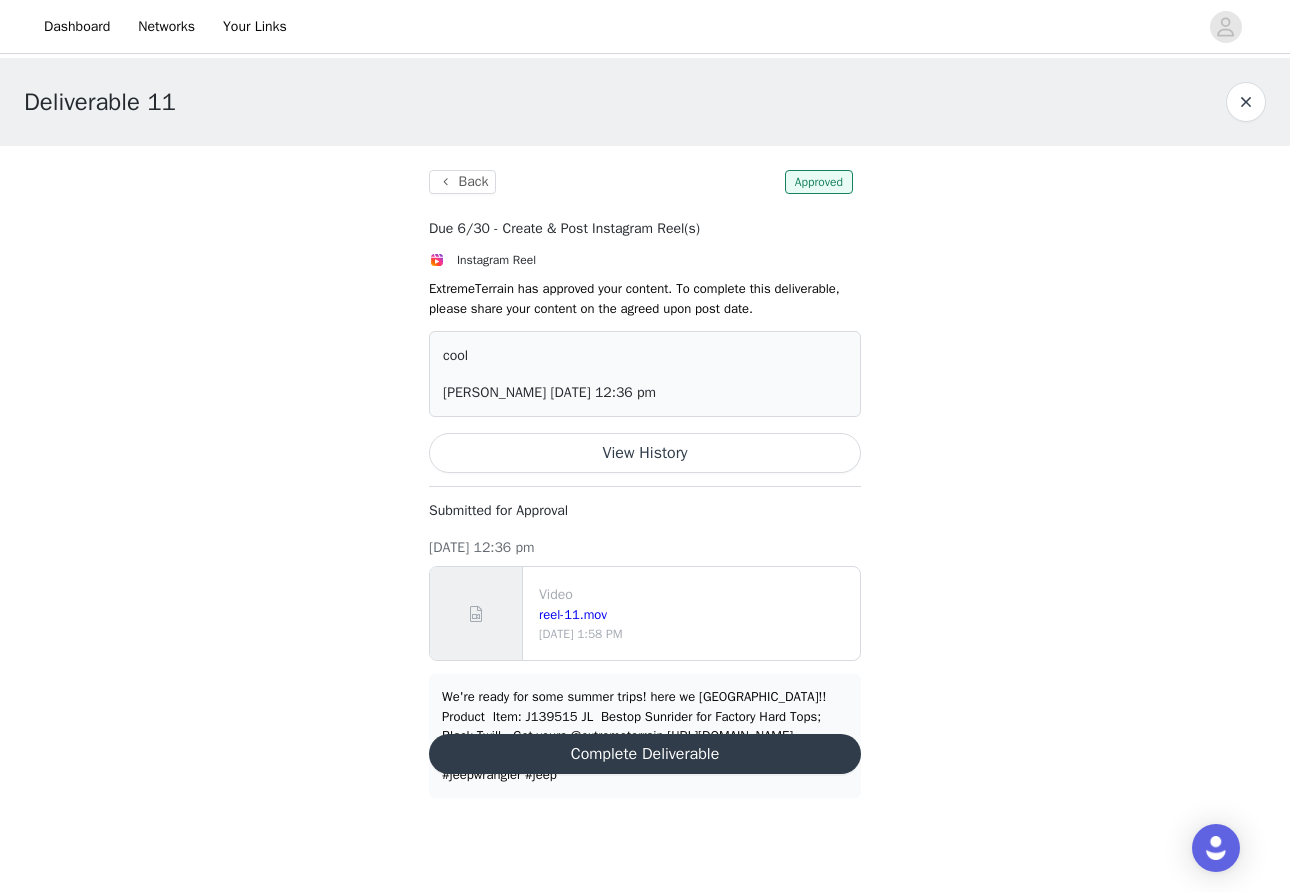 scroll, scrollTop: 0, scrollLeft: 0, axis: both 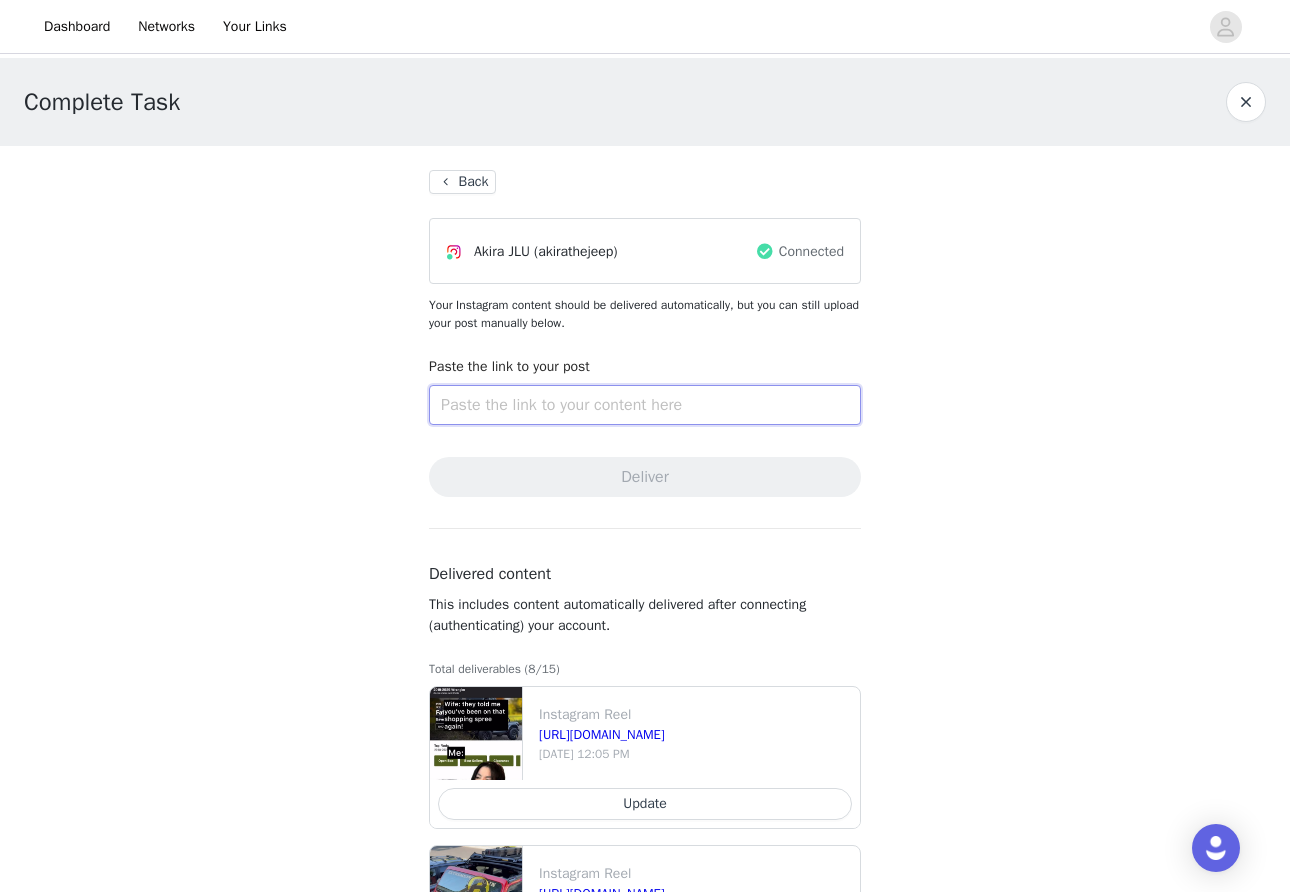 click at bounding box center [645, 405] 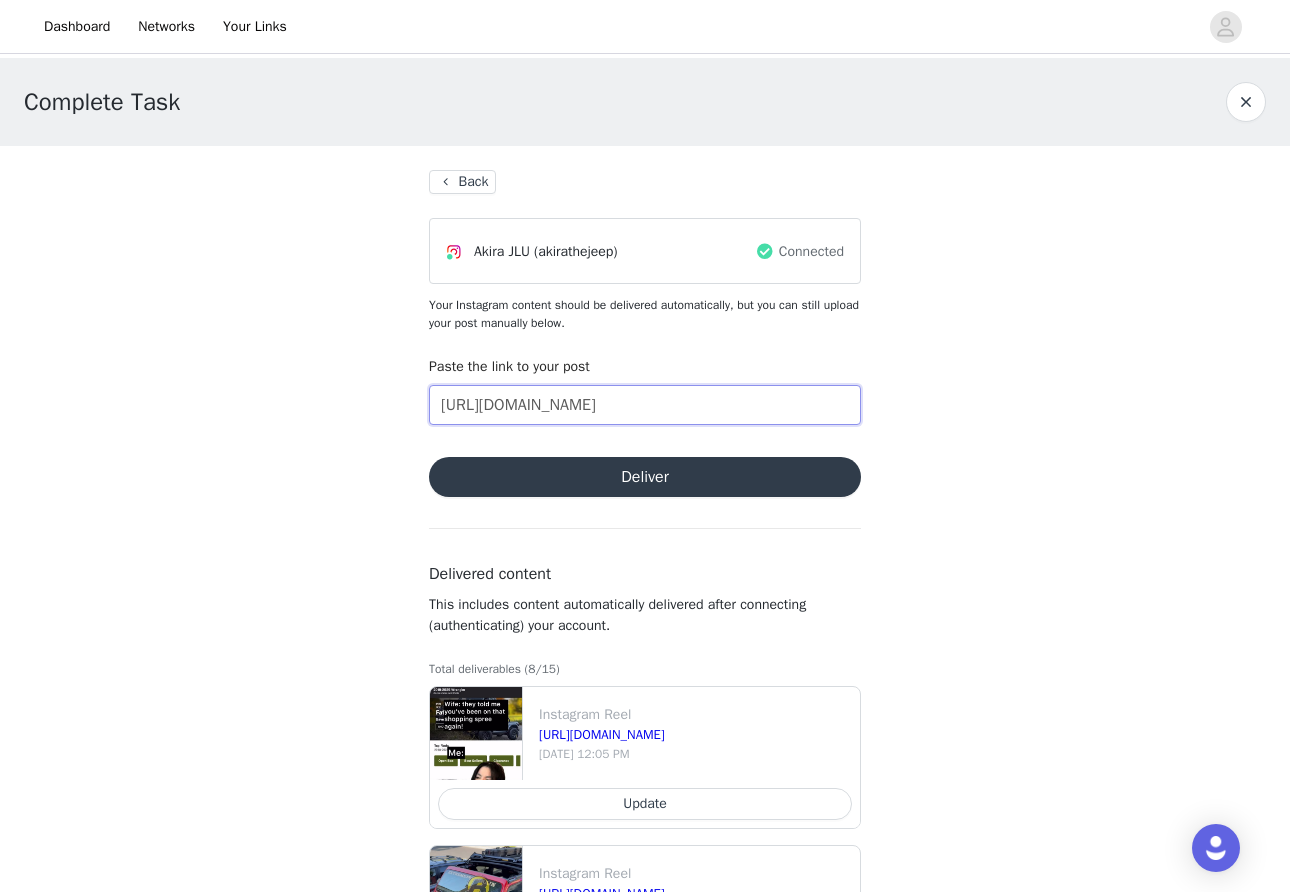 type on "[URL][DOMAIN_NAME]" 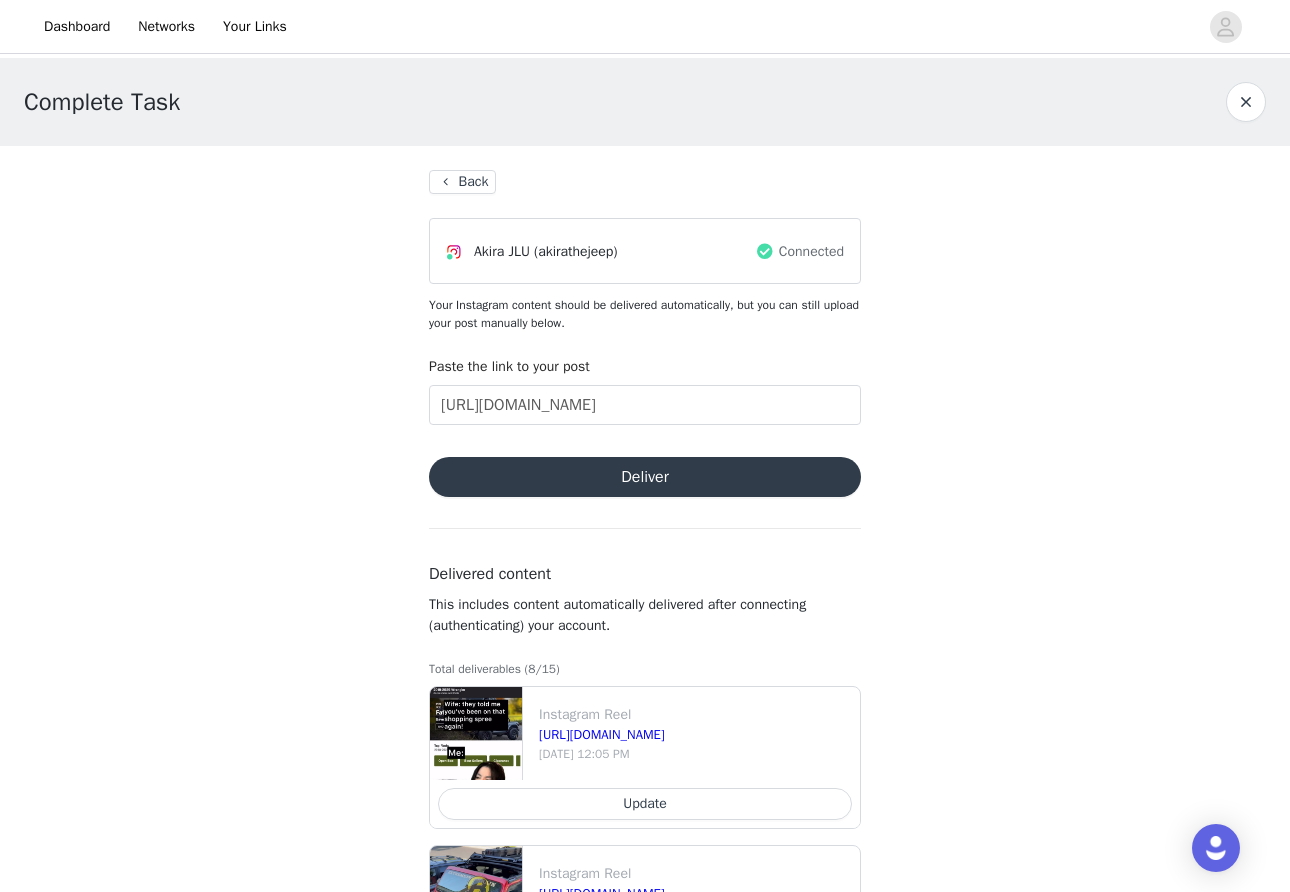 click on "Deliver" at bounding box center (645, 477) 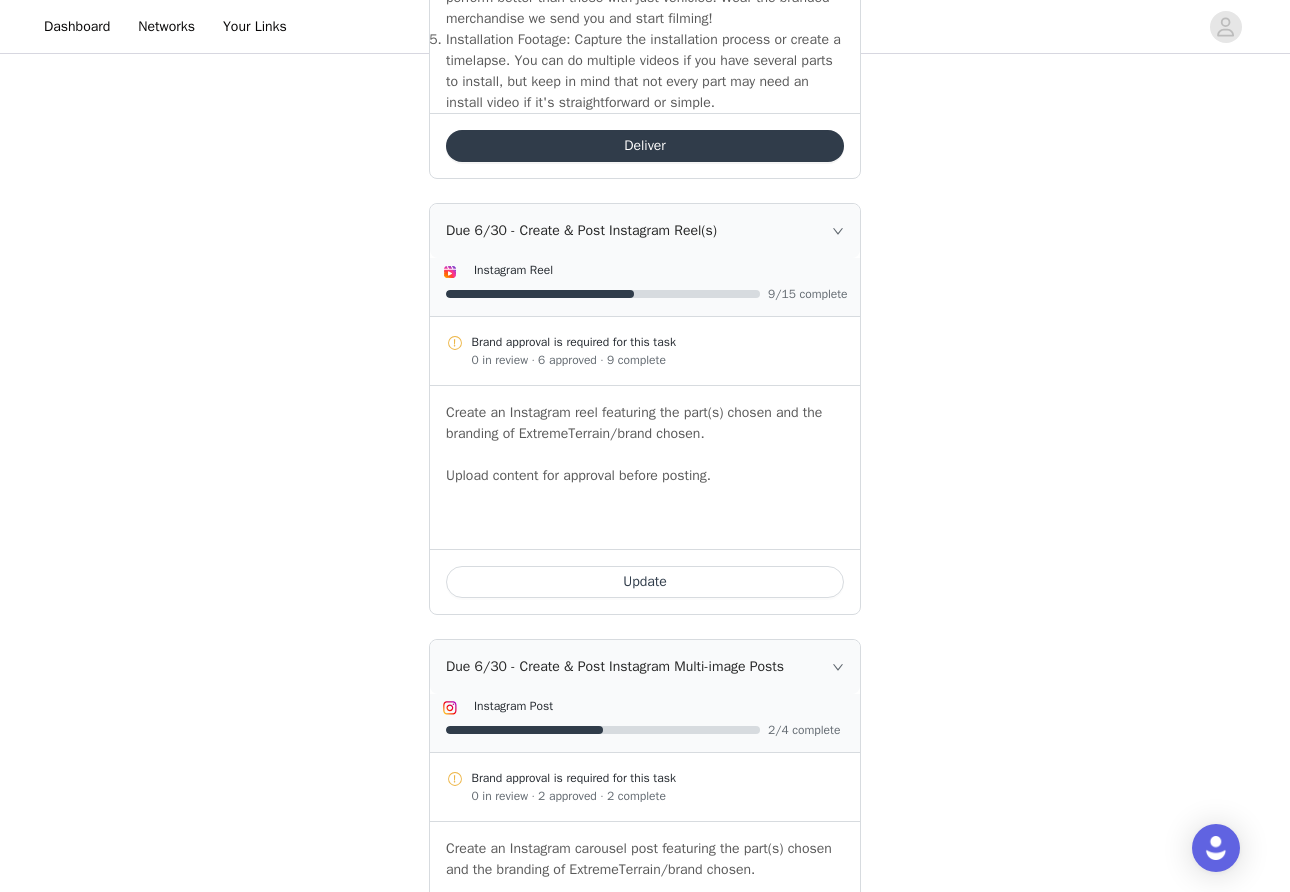 scroll, scrollTop: 1043, scrollLeft: 0, axis: vertical 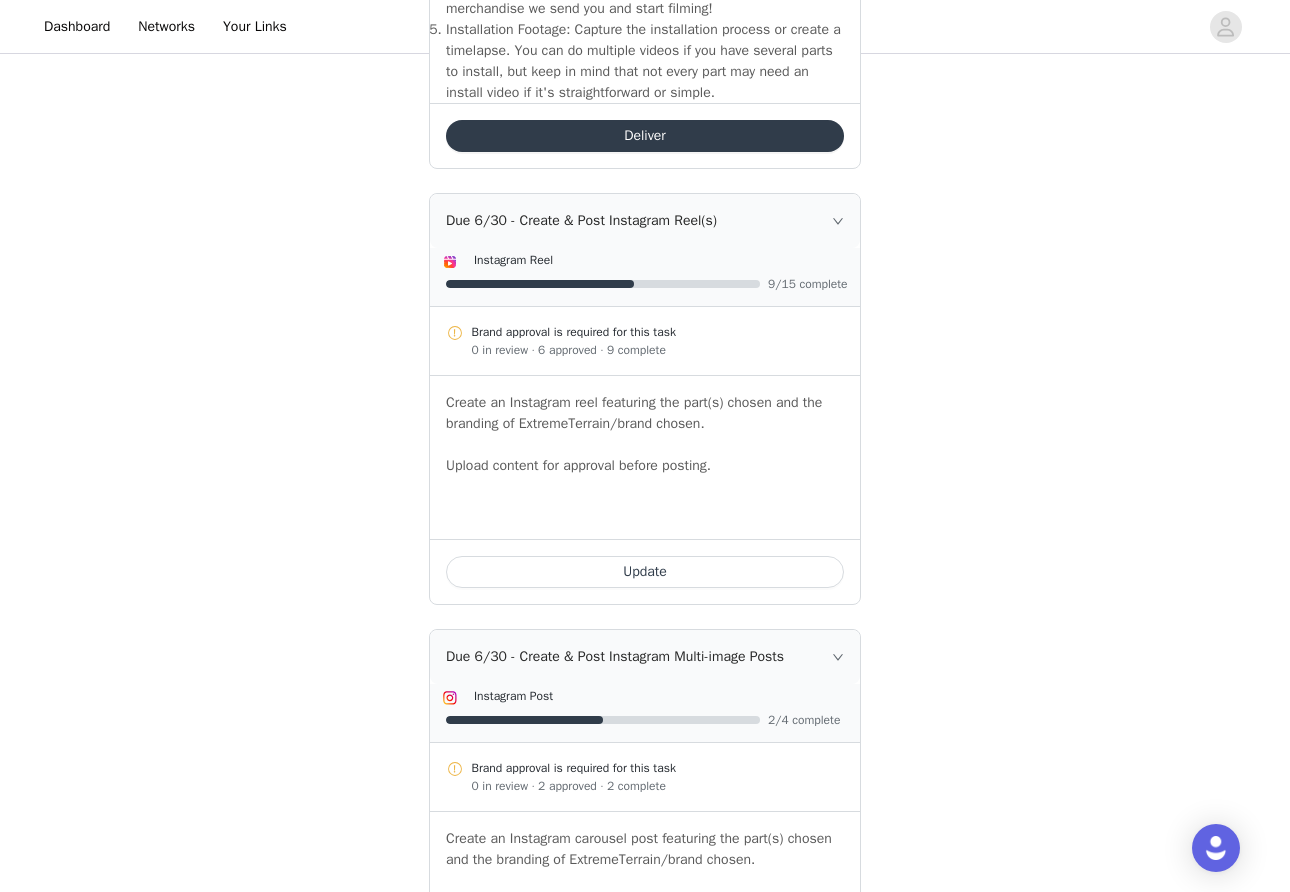 click on "Update" at bounding box center (645, 572) 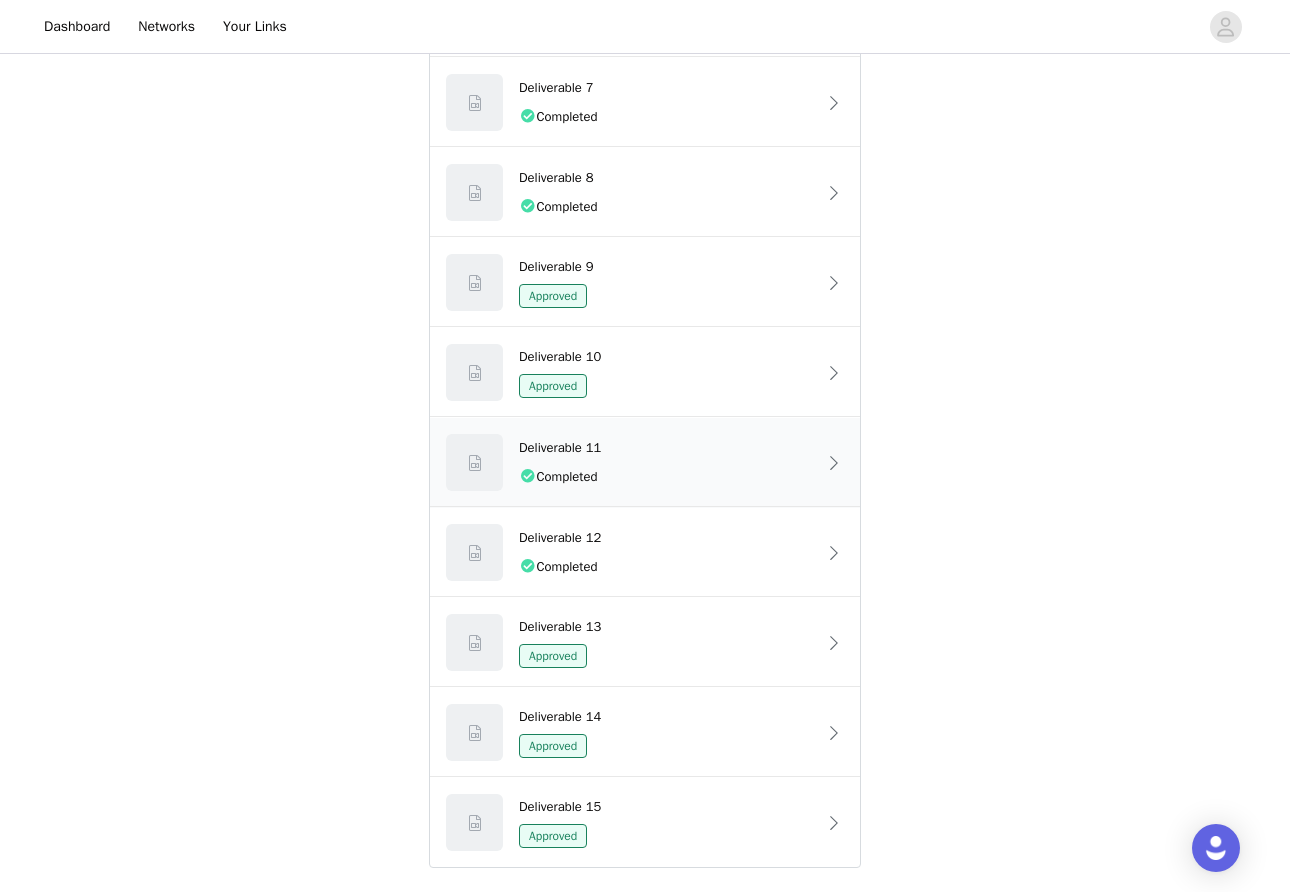scroll, scrollTop: 865, scrollLeft: 0, axis: vertical 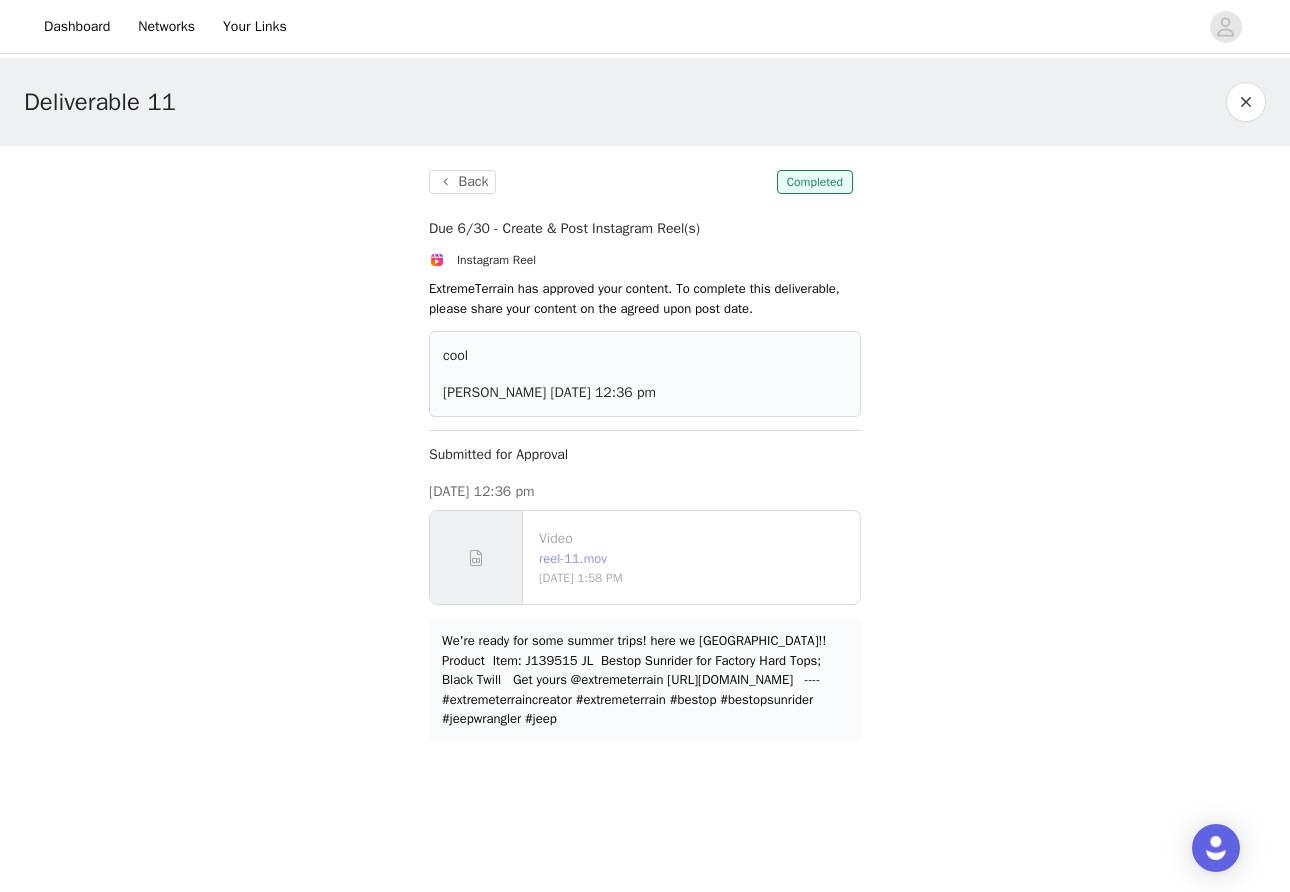 click on "reel-11.mov" at bounding box center (573, 558) 